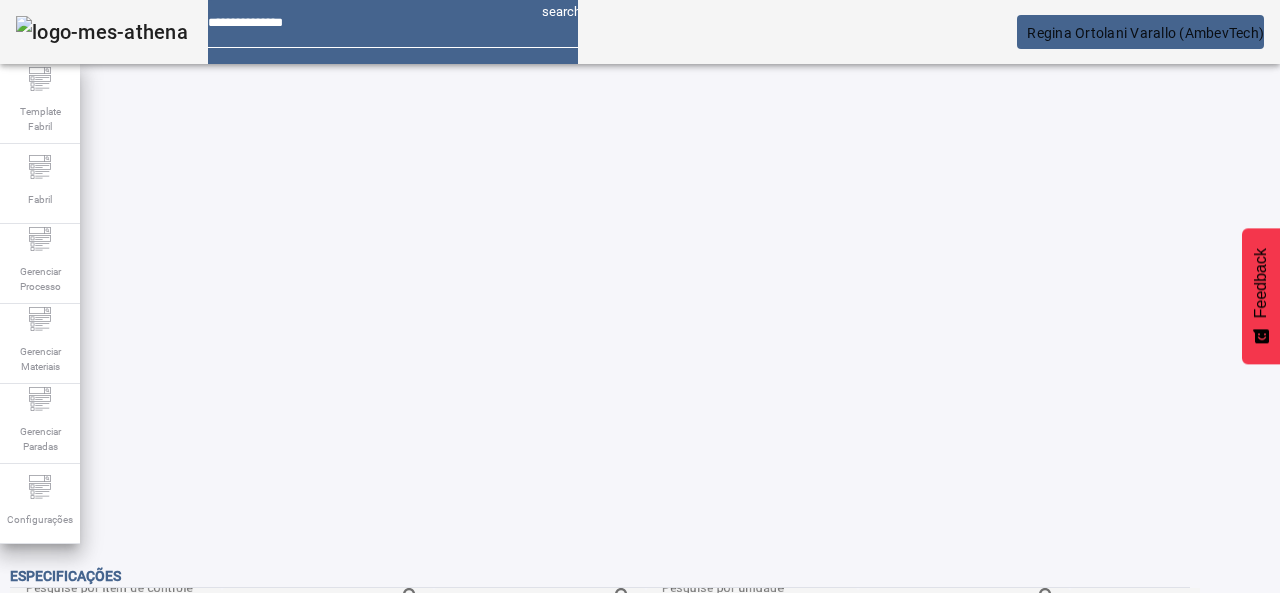 scroll, scrollTop: 0, scrollLeft: 0, axis: both 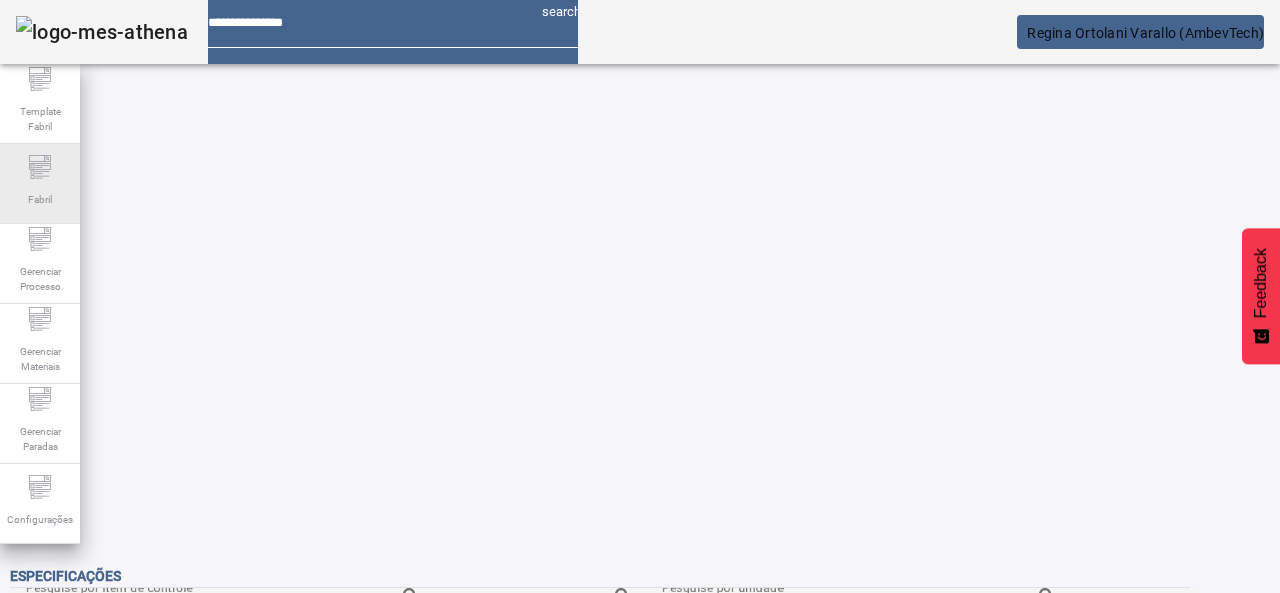 click 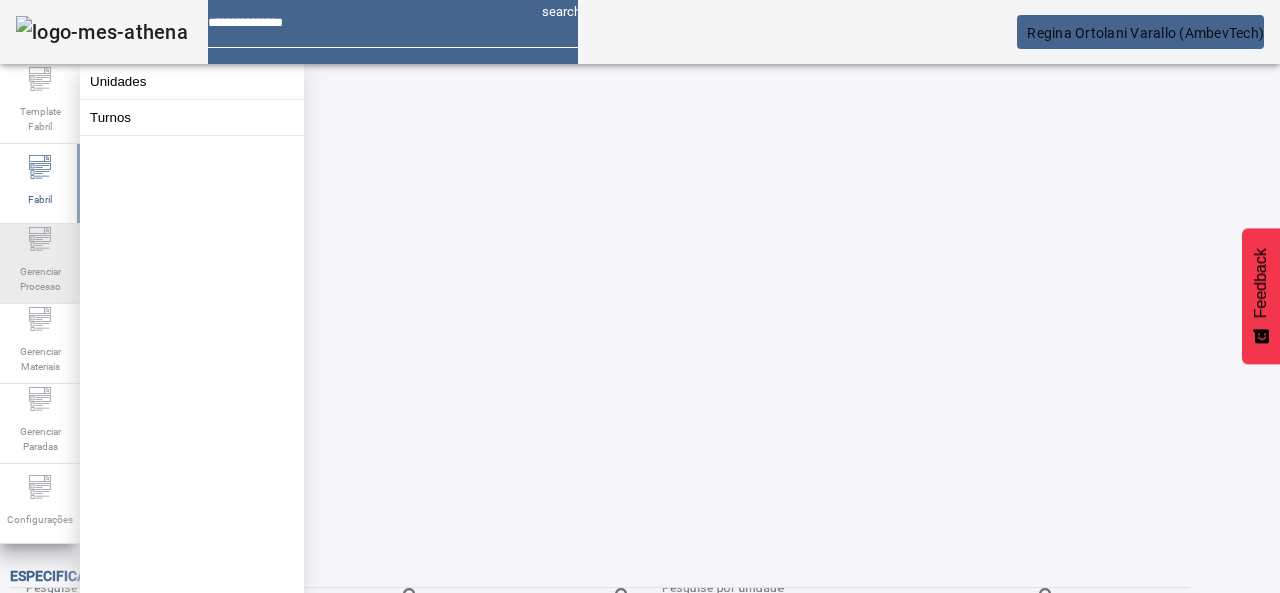 click on "Gerenciar Processo" 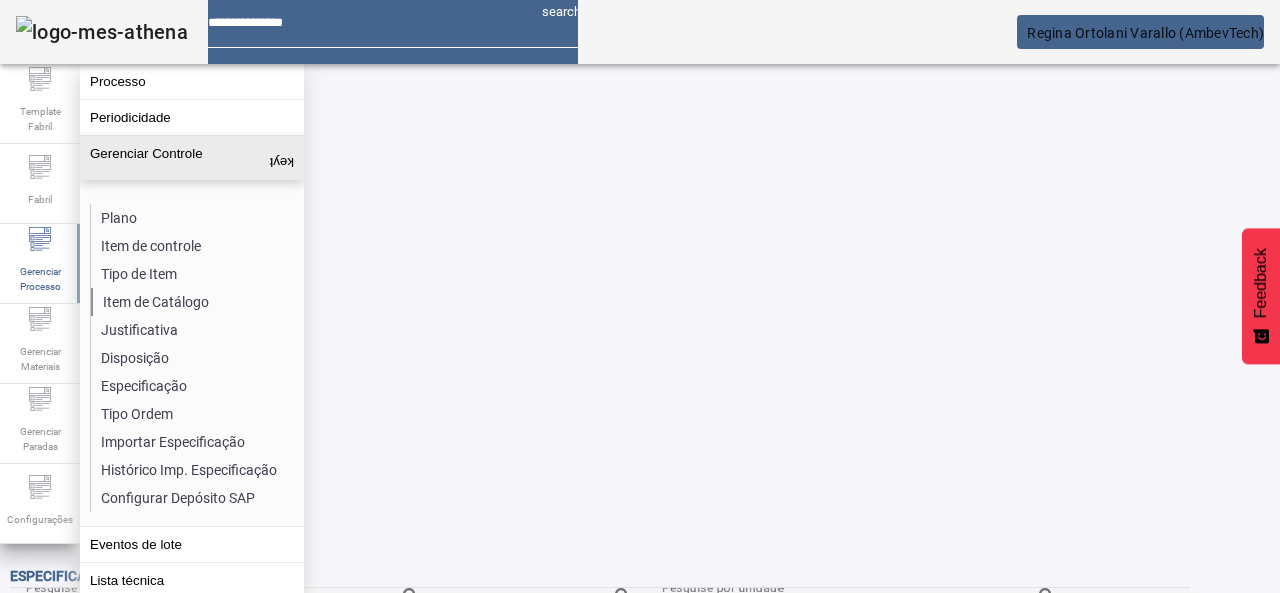 click on "Item de Catálogo" 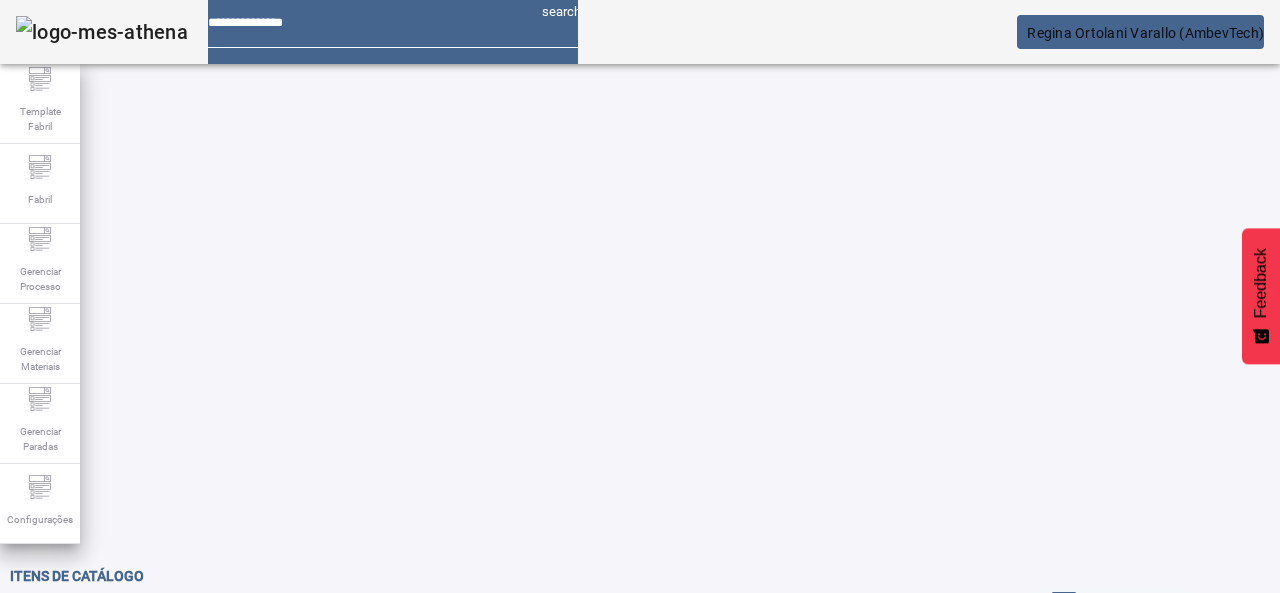 click on "ABRIR FILTROS" 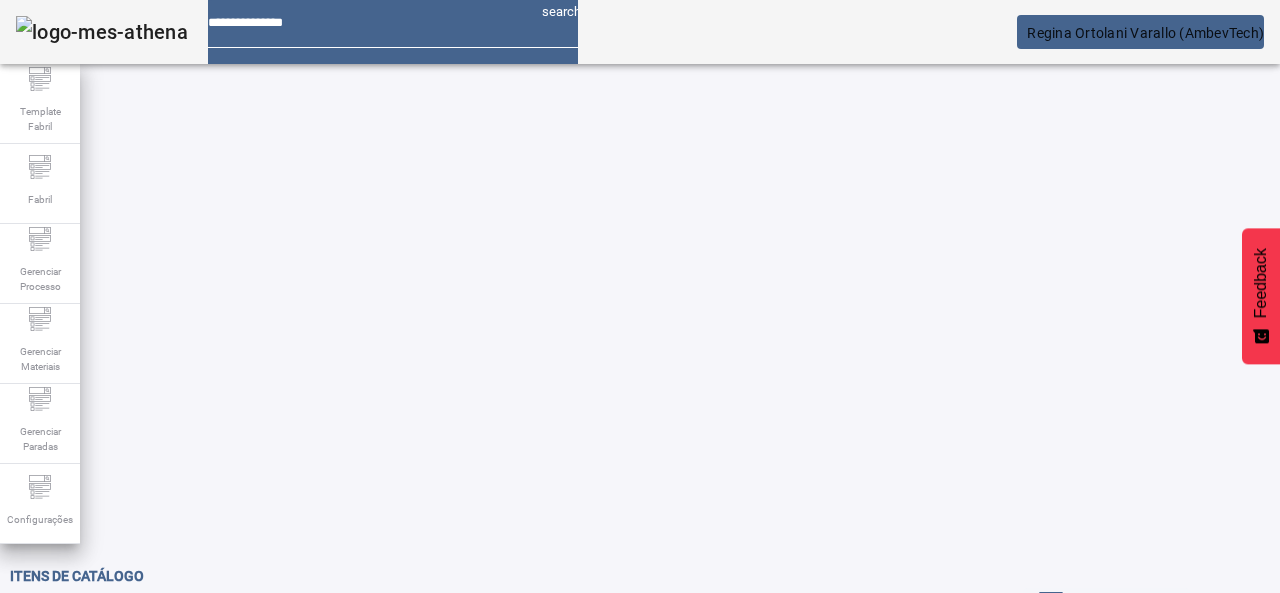 click on "FECHAR FILTROS" 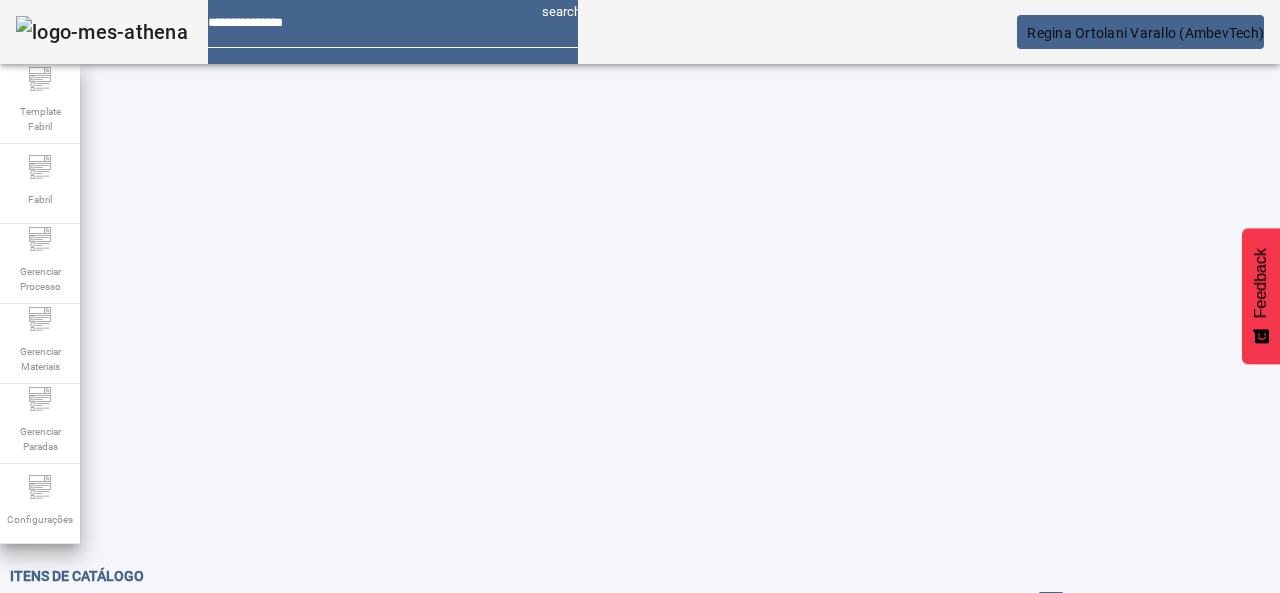 click 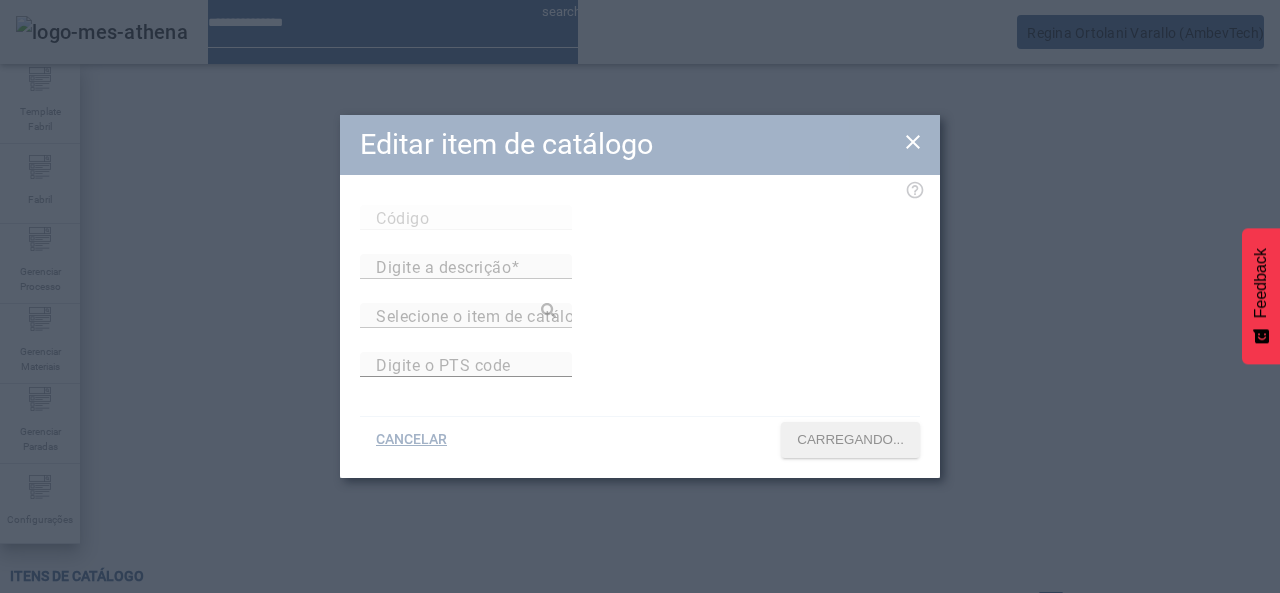 type on "*****" 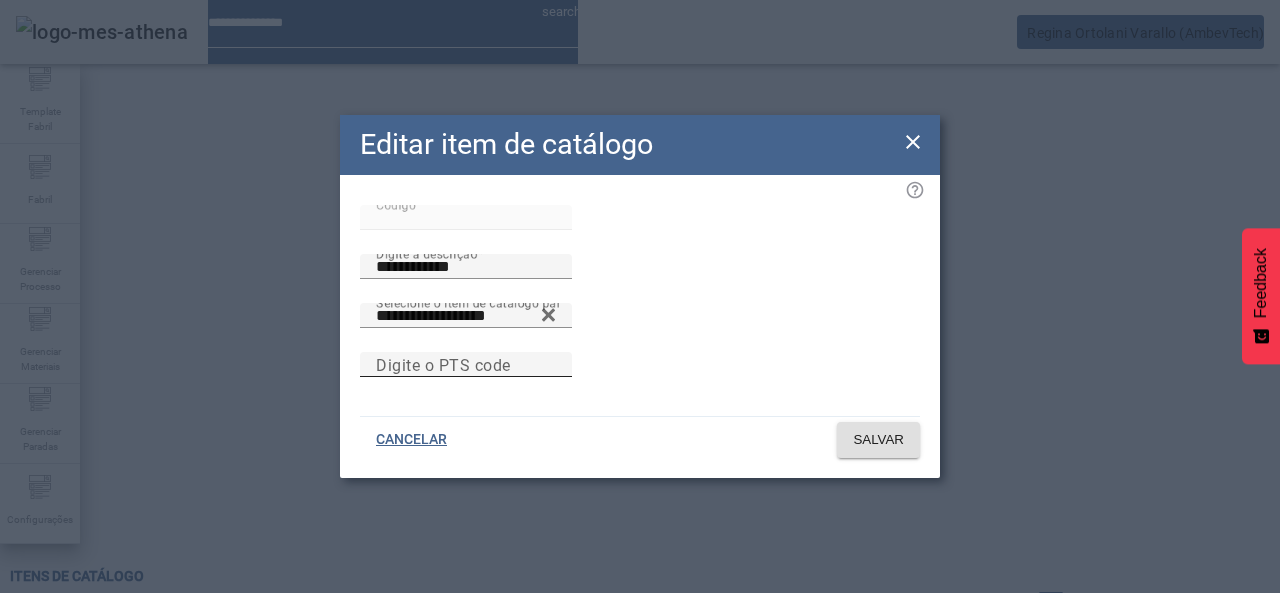 click on "Digite o PTS code" at bounding box center [466, 365] 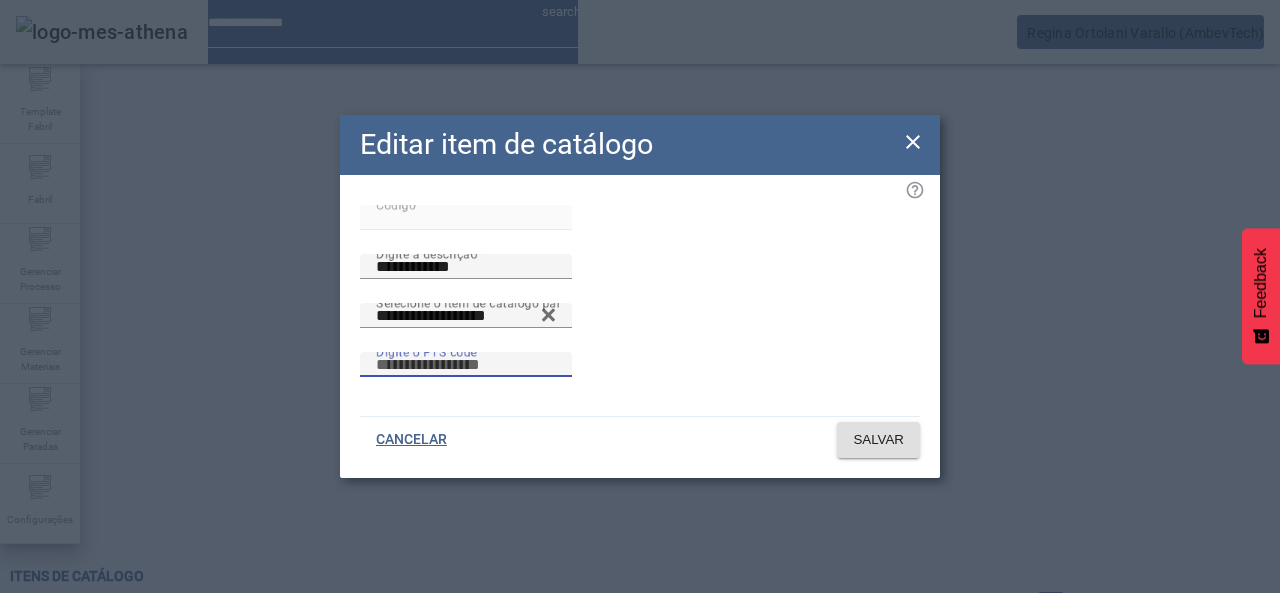 paste on "**********" 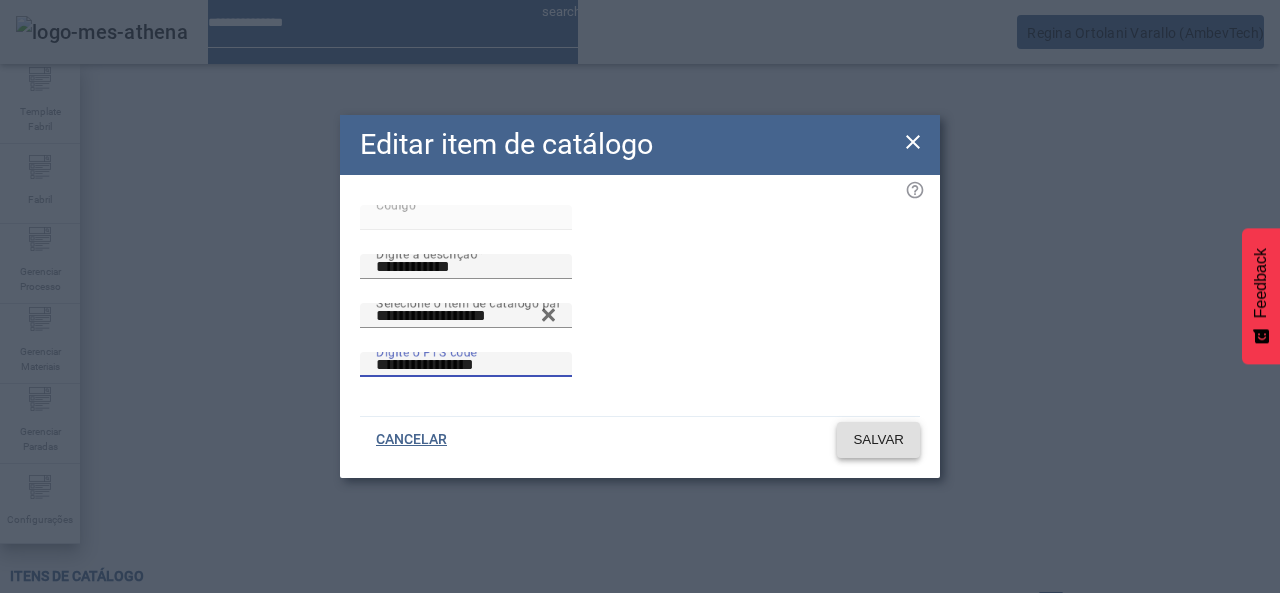 type on "**********" 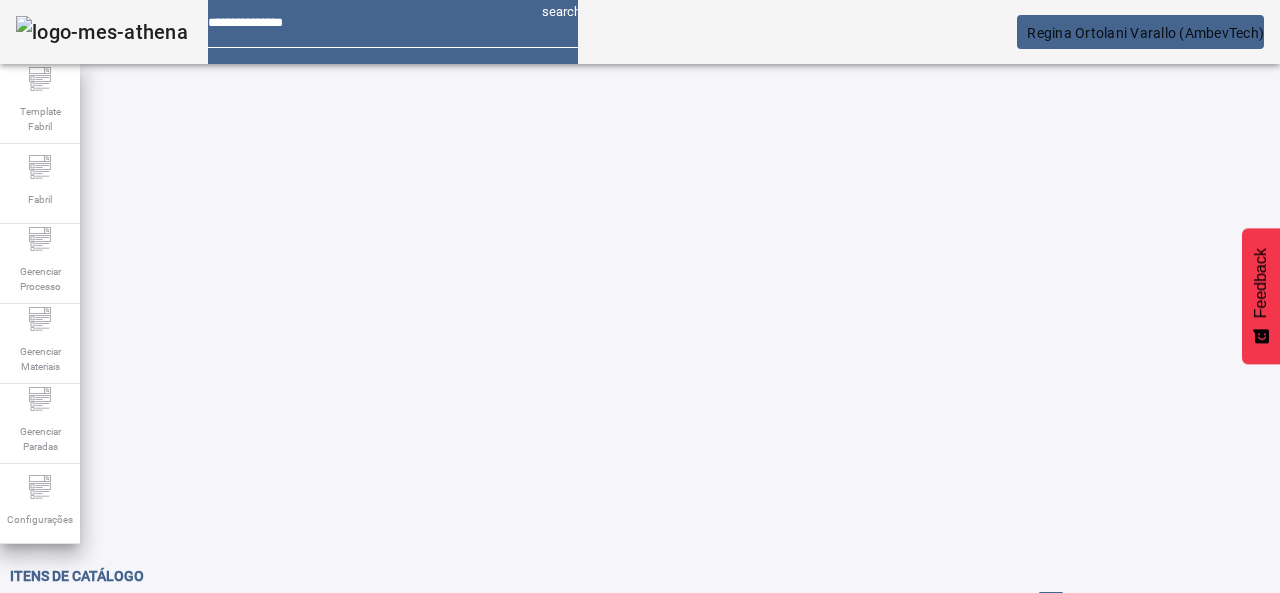 click 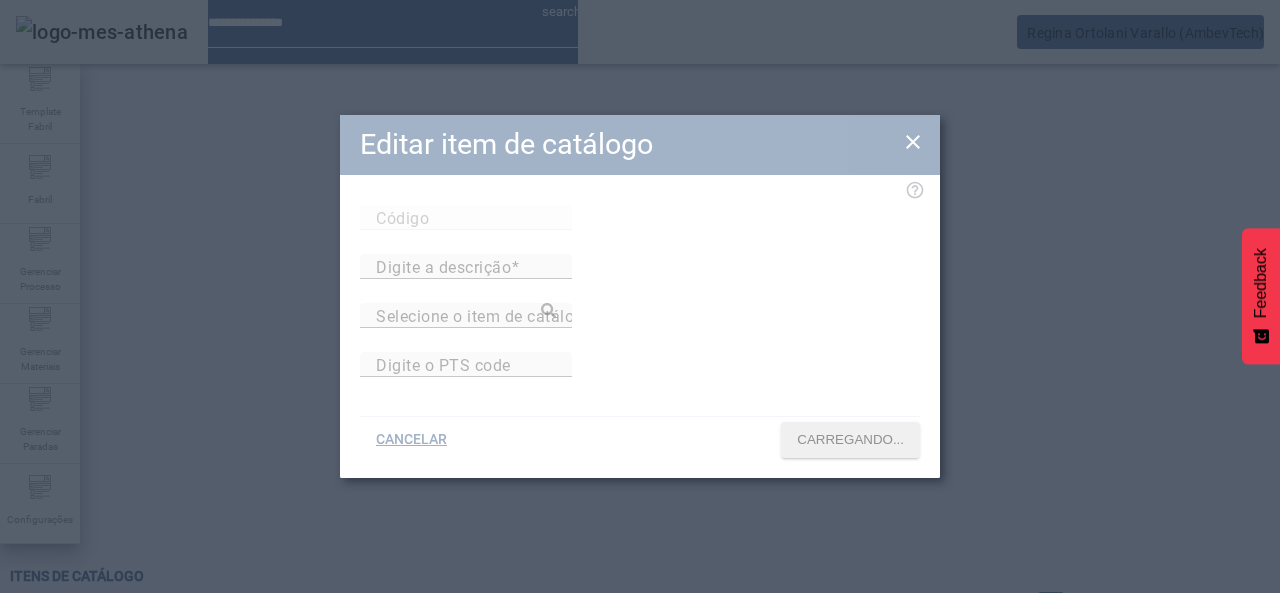 type on "*****" 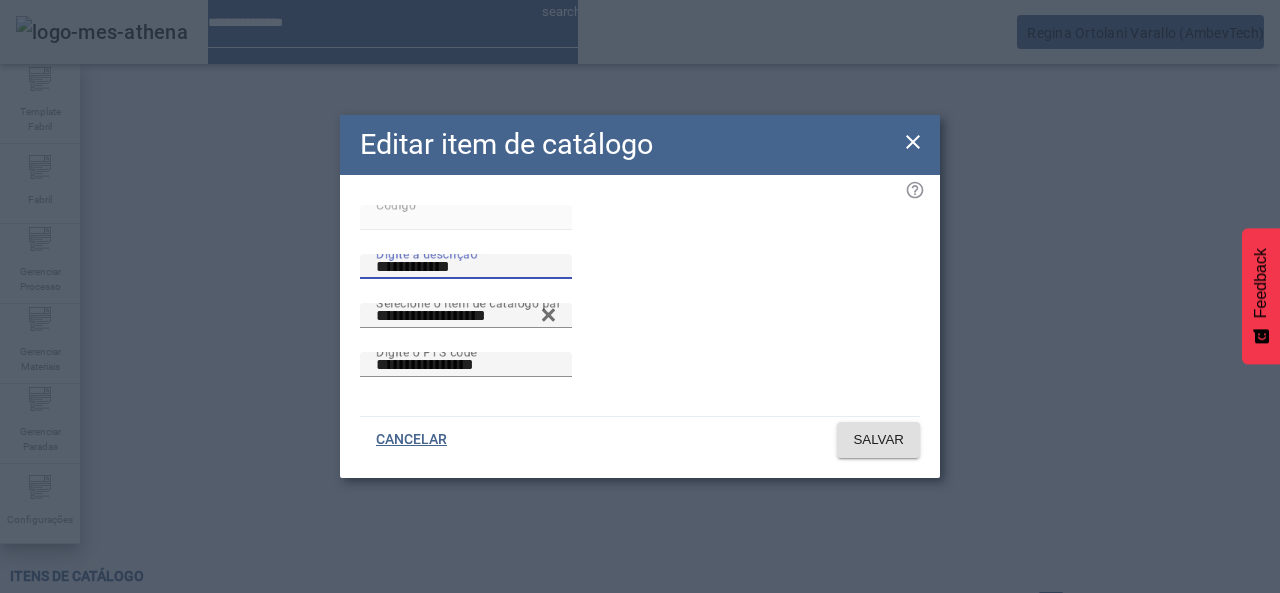 drag, startPoint x: 590, startPoint y: 223, endPoint x: 462, endPoint y: 206, distance: 129.12398 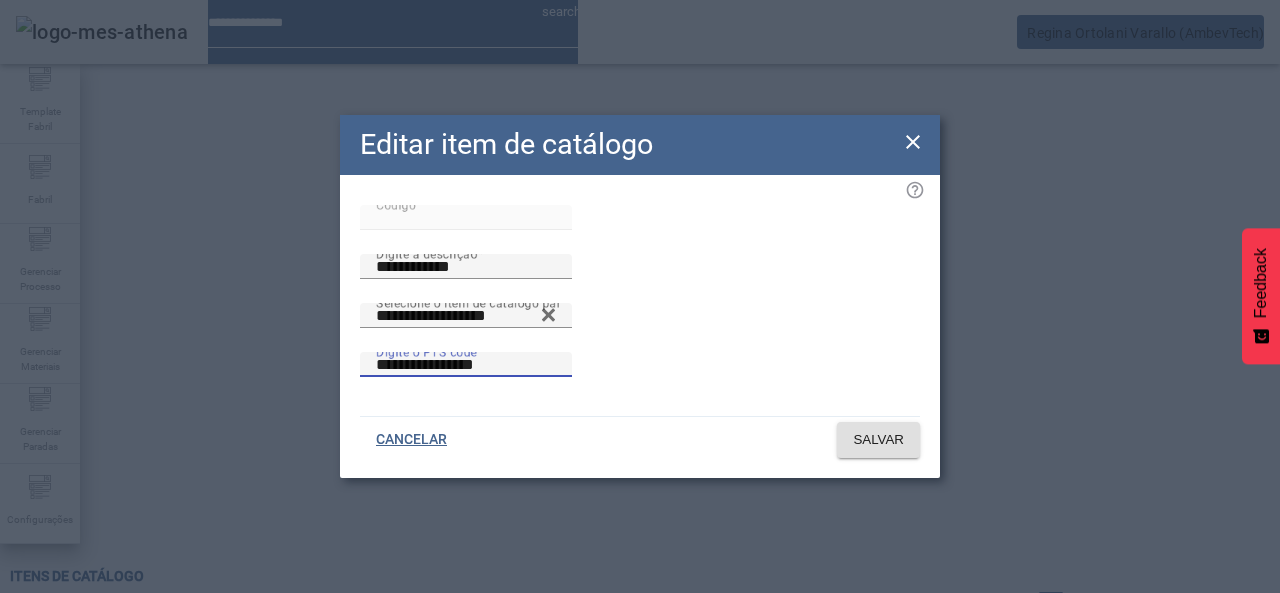 drag, startPoint x: 596, startPoint y: 372, endPoint x: 580, endPoint y: 373, distance: 16.03122 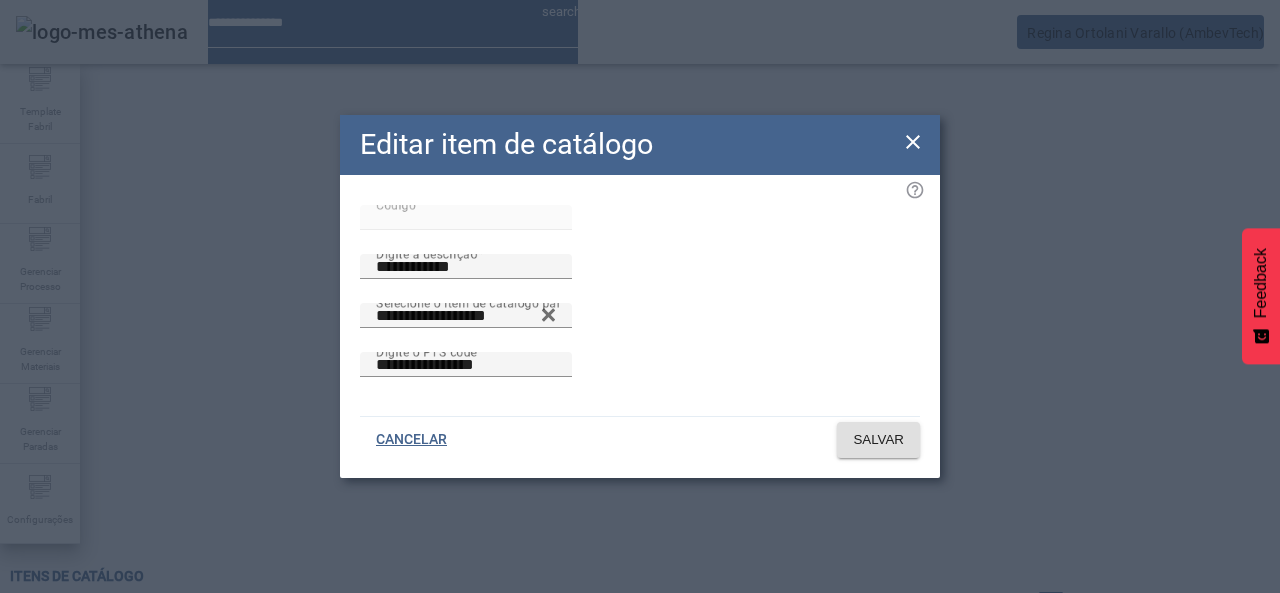 click 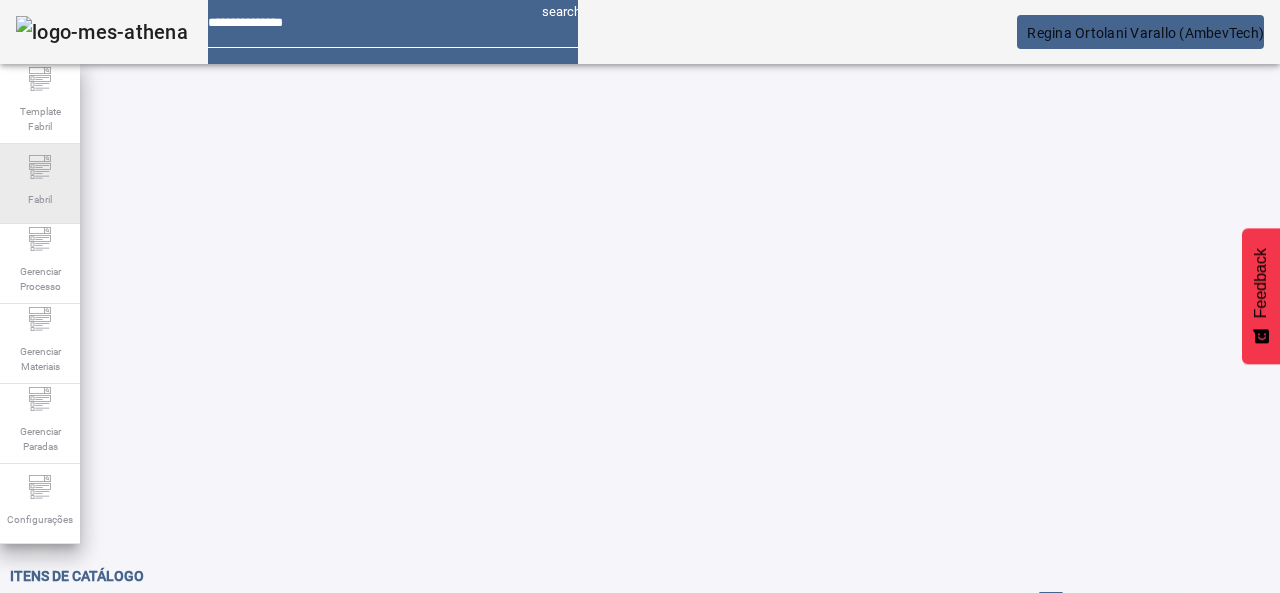 drag, startPoint x: 232, startPoint y: 177, endPoint x: 68, endPoint y: 175, distance: 164.01219 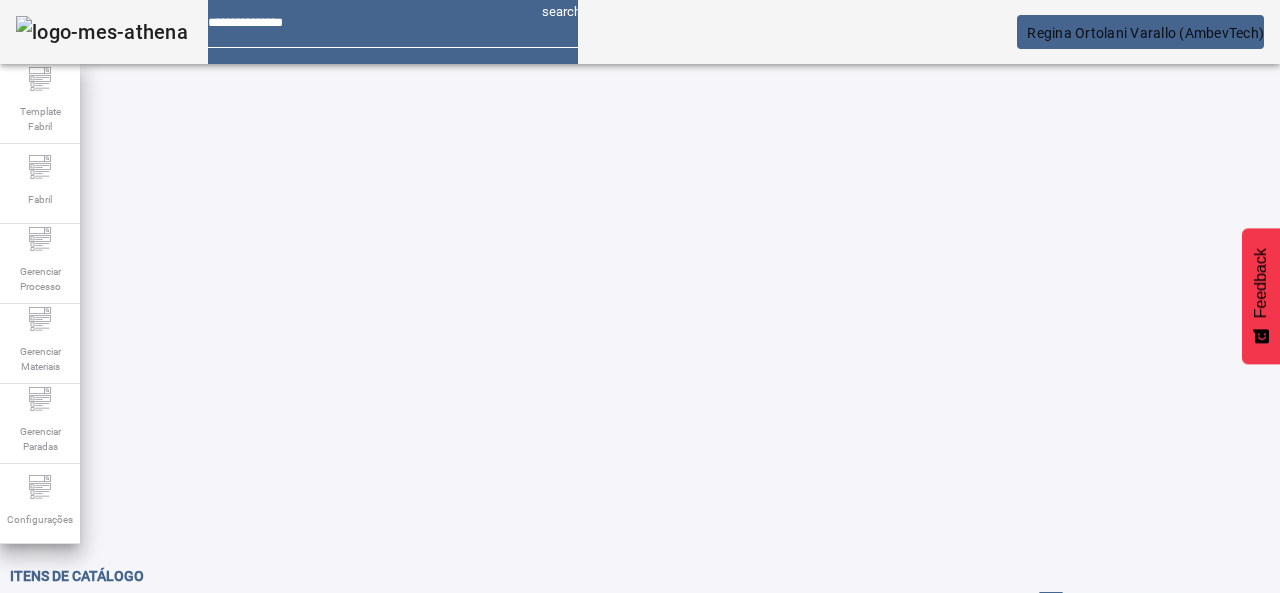 paste 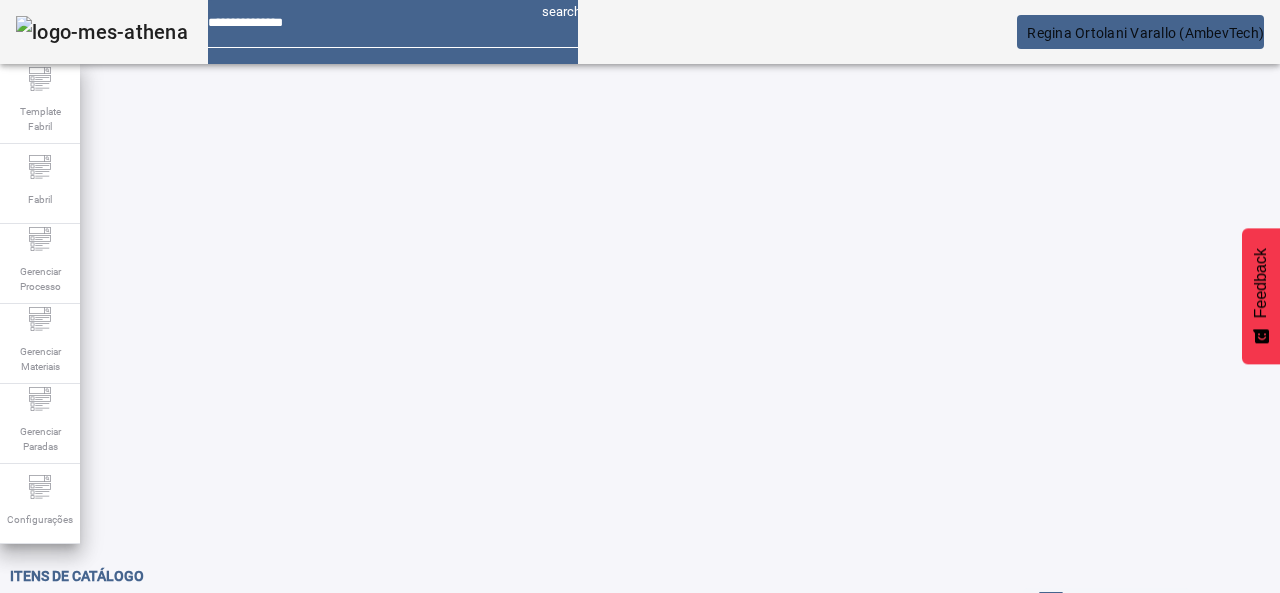 click 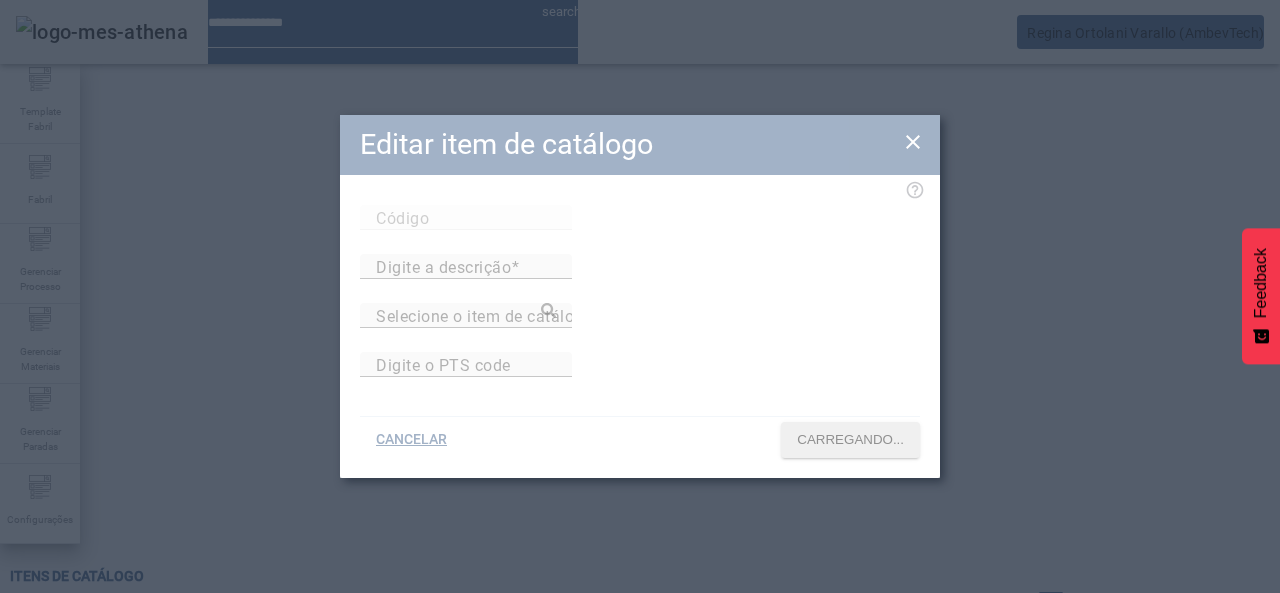 click 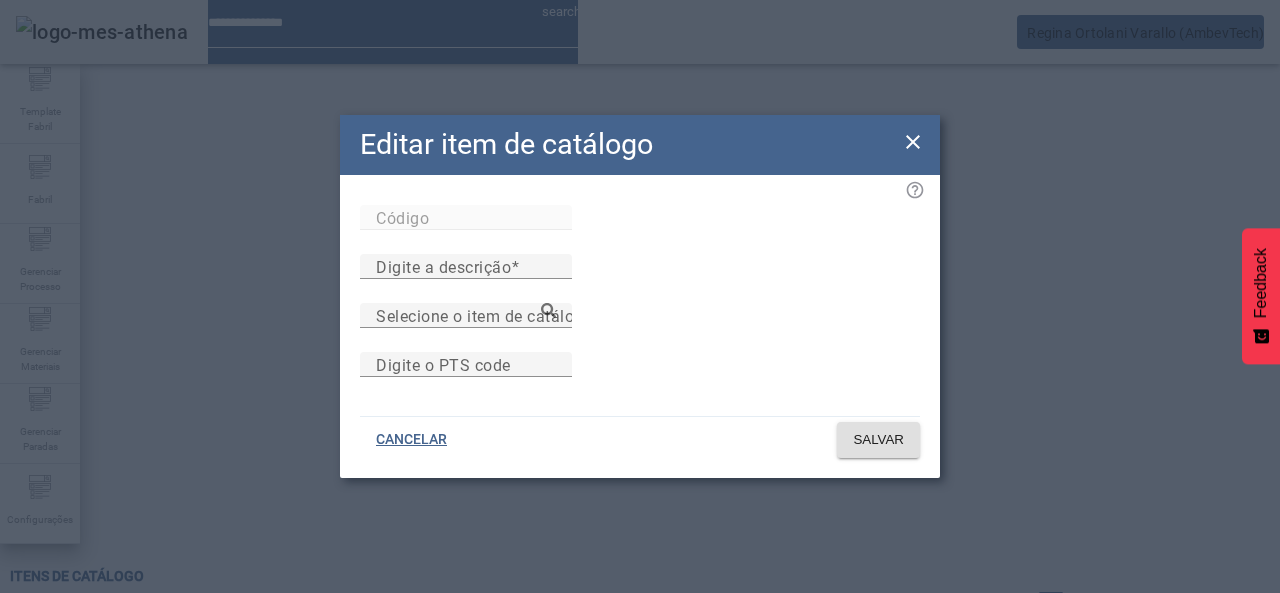 click 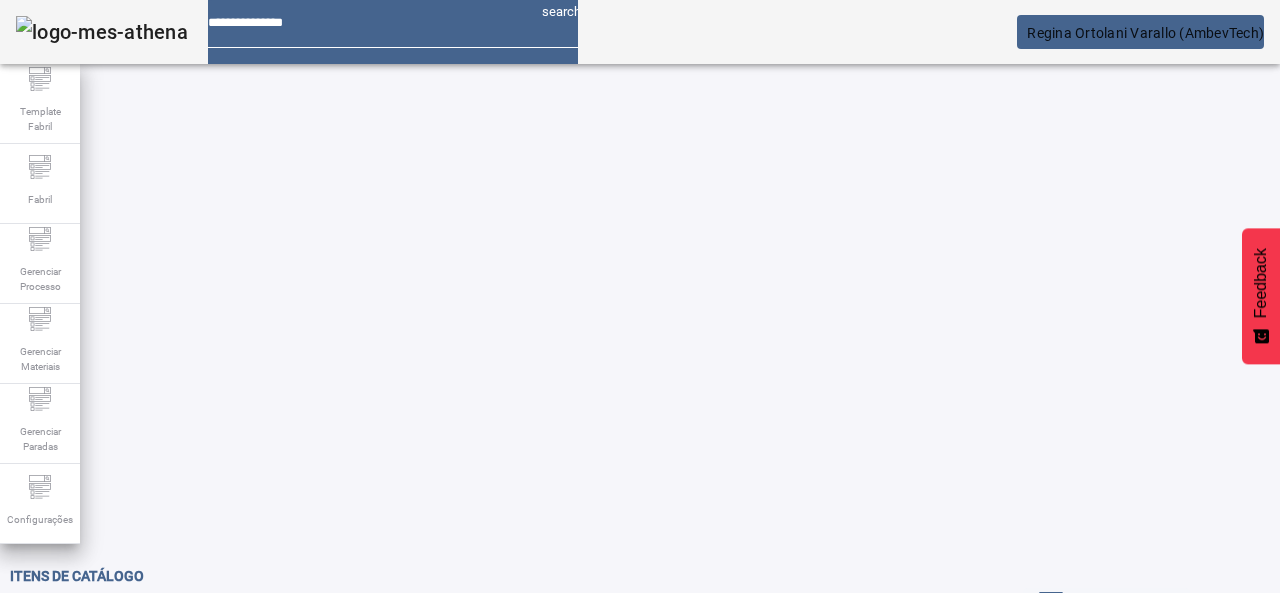 click 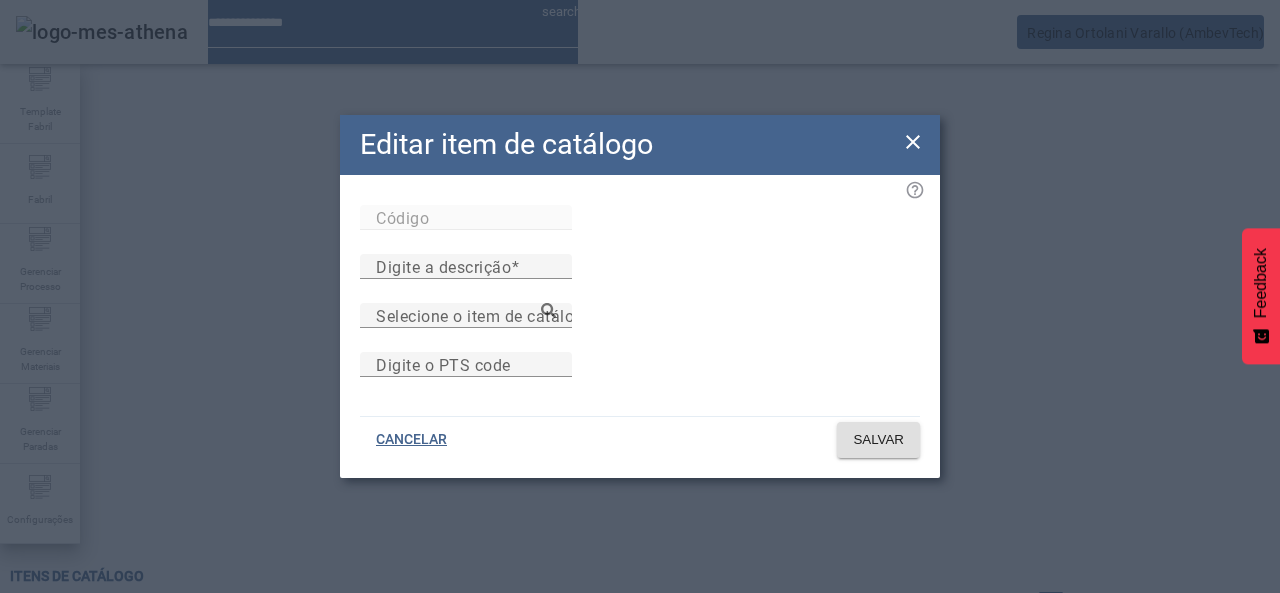 click 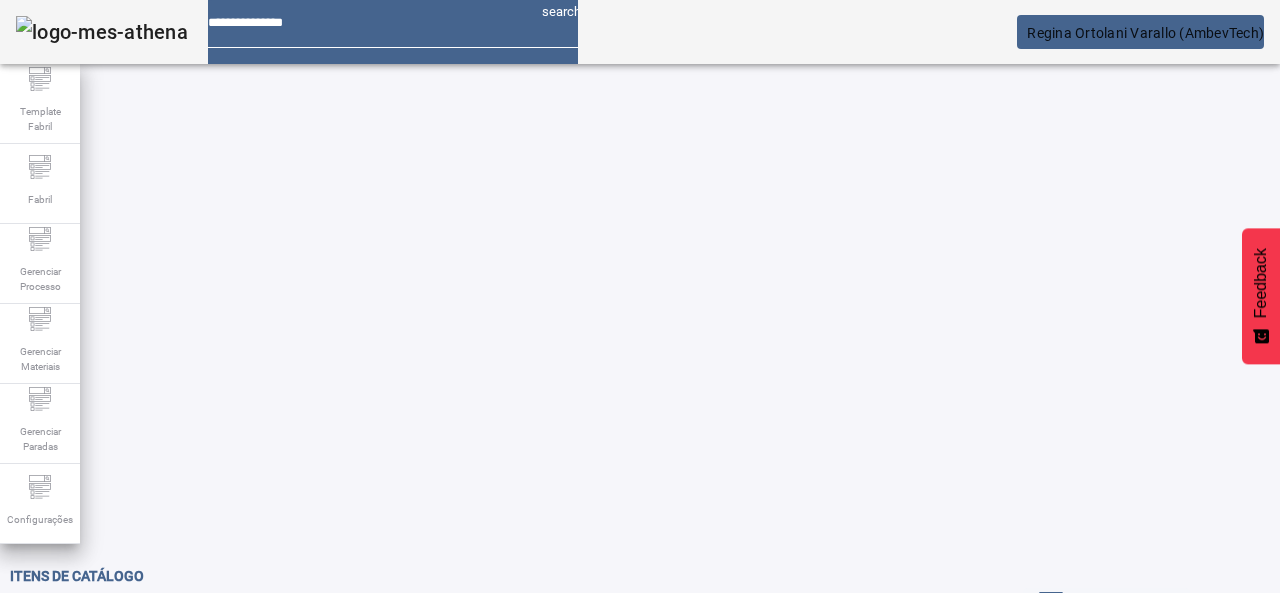 click 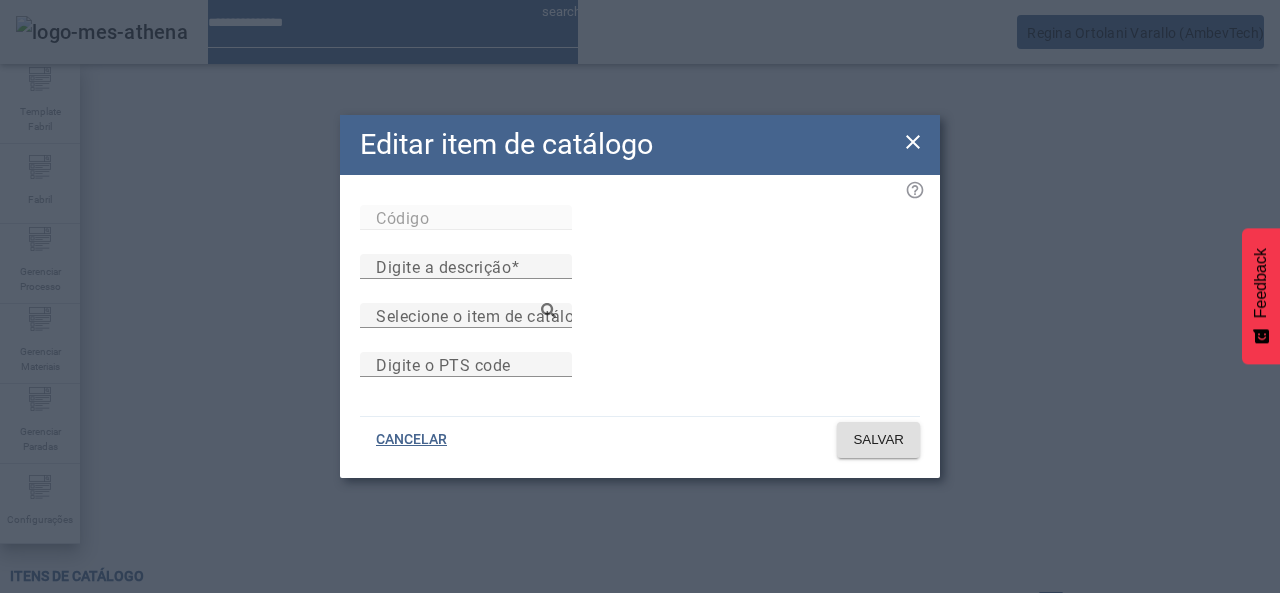 click 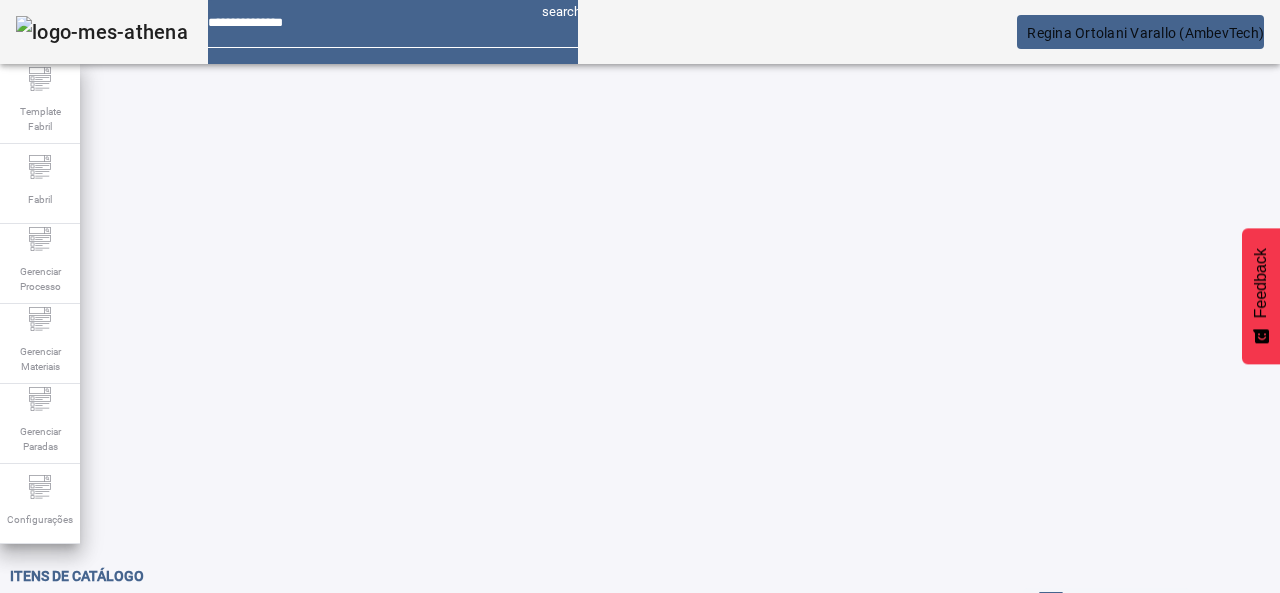 click on "FILTRAR" 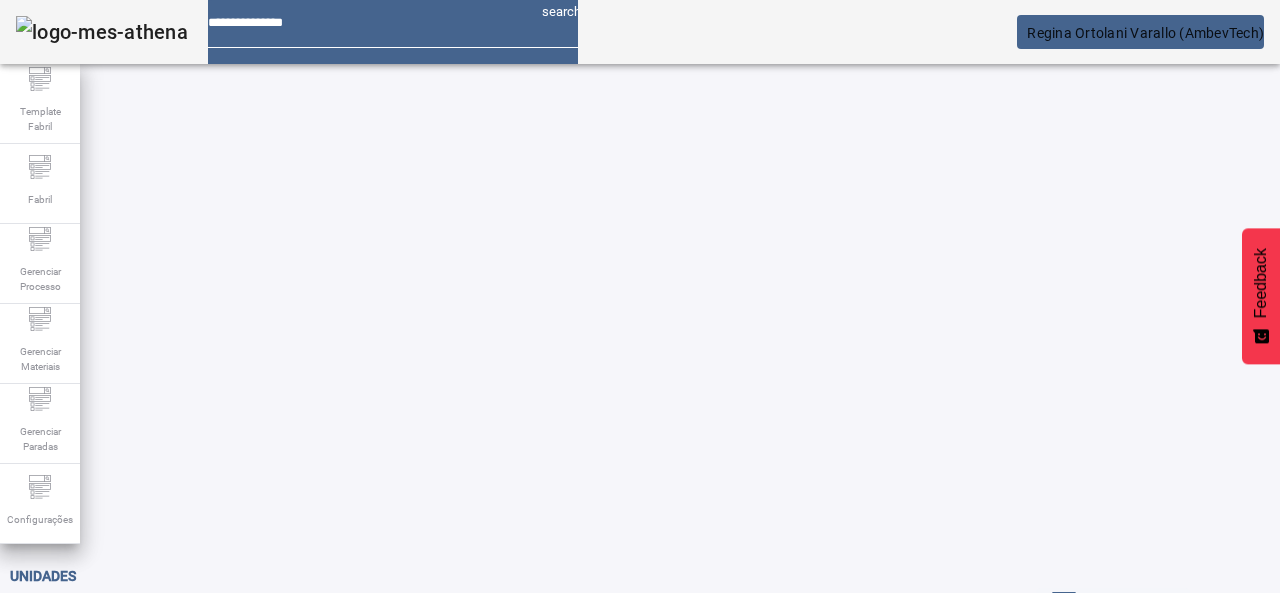 scroll, scrollTop: 0, scrollLeft: 0, axis: both 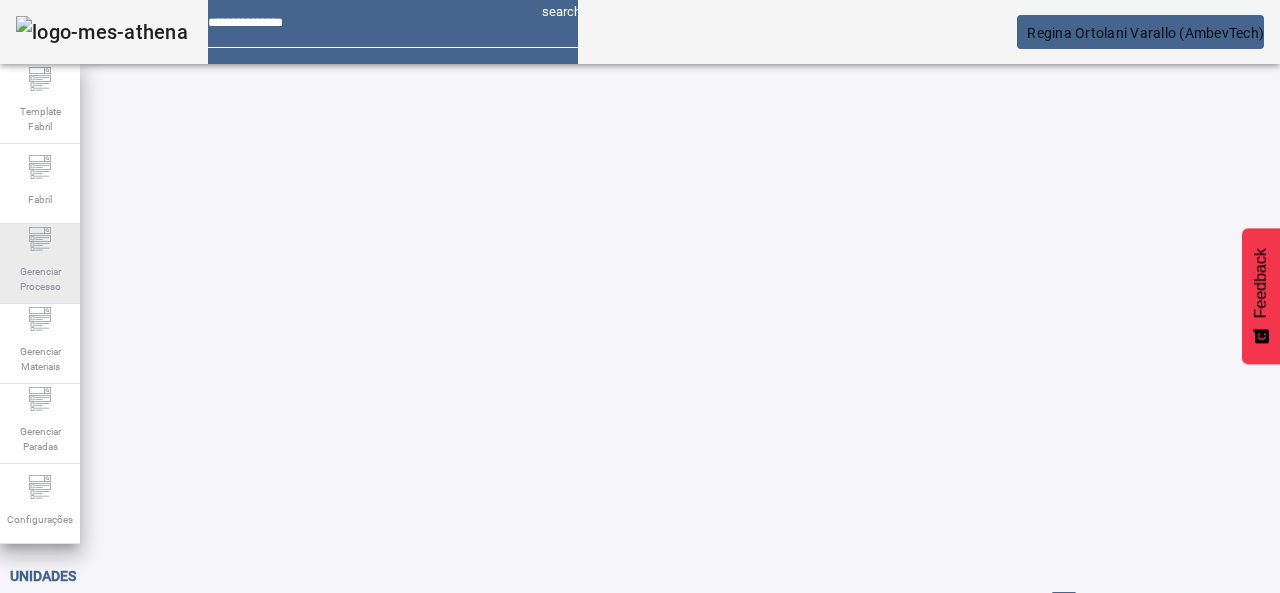 click on "Gerenciar Processo" 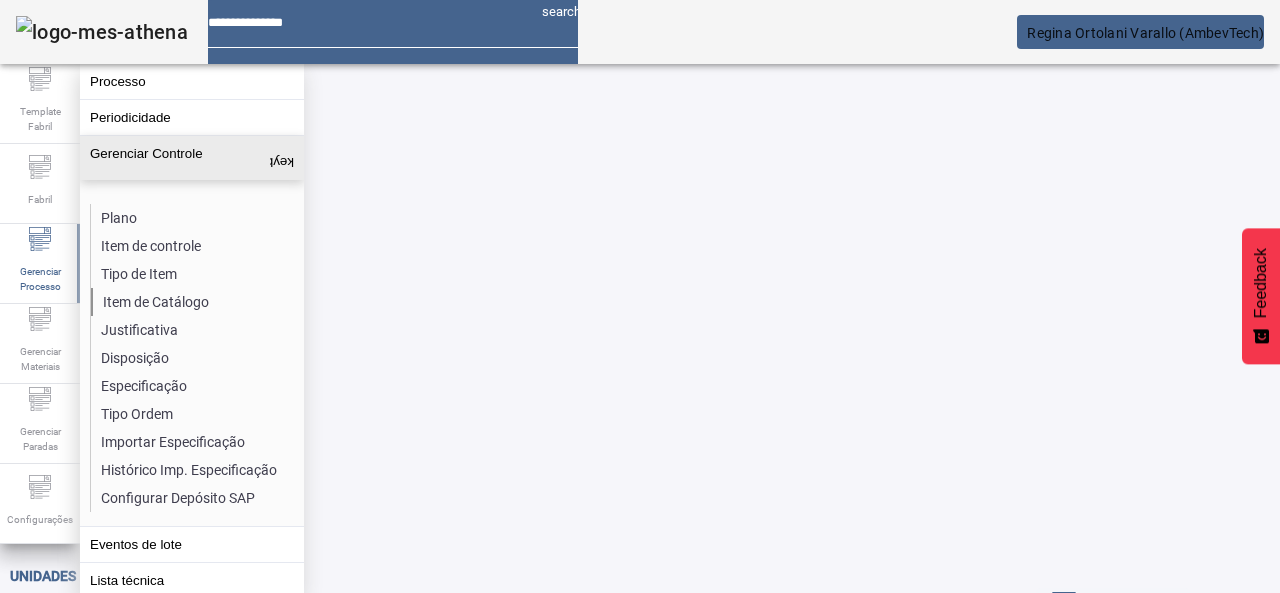 click on "Item de Catálogo" 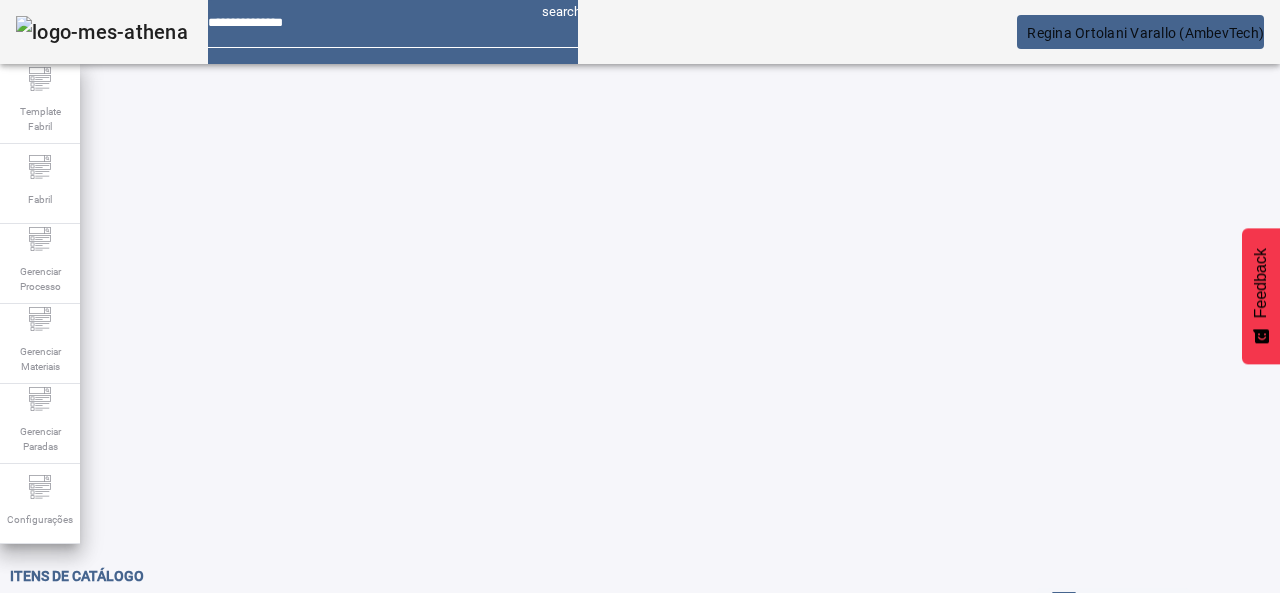 click on "ABRIR FILTROS" 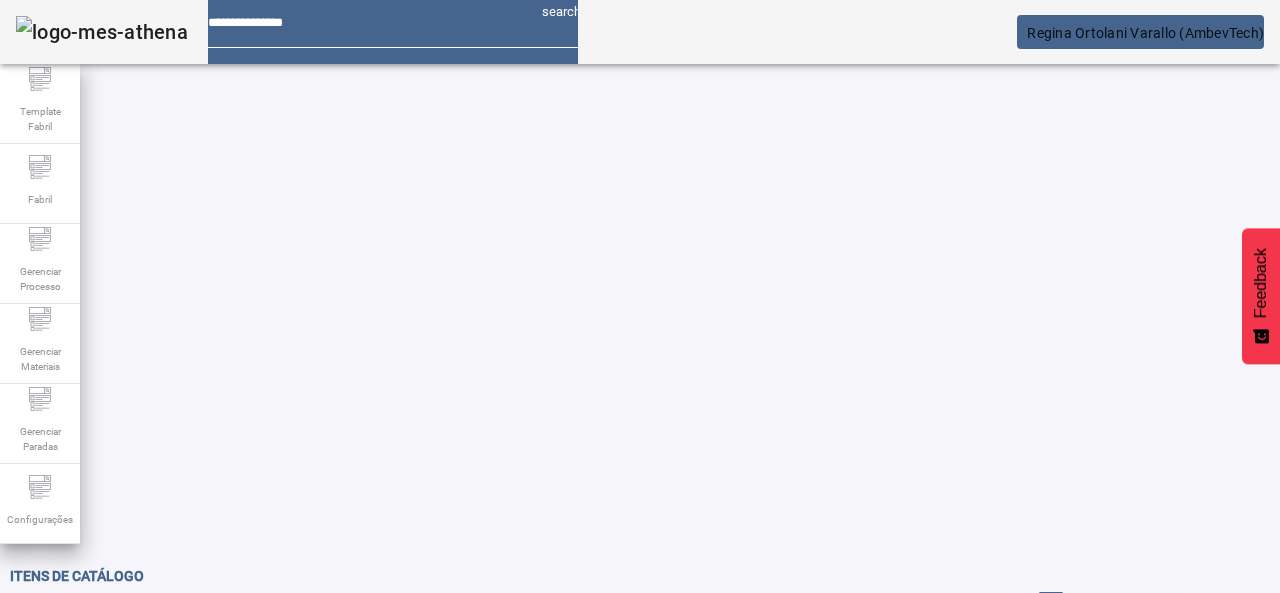 click on "Pesquise por
Código
ou
descrição" 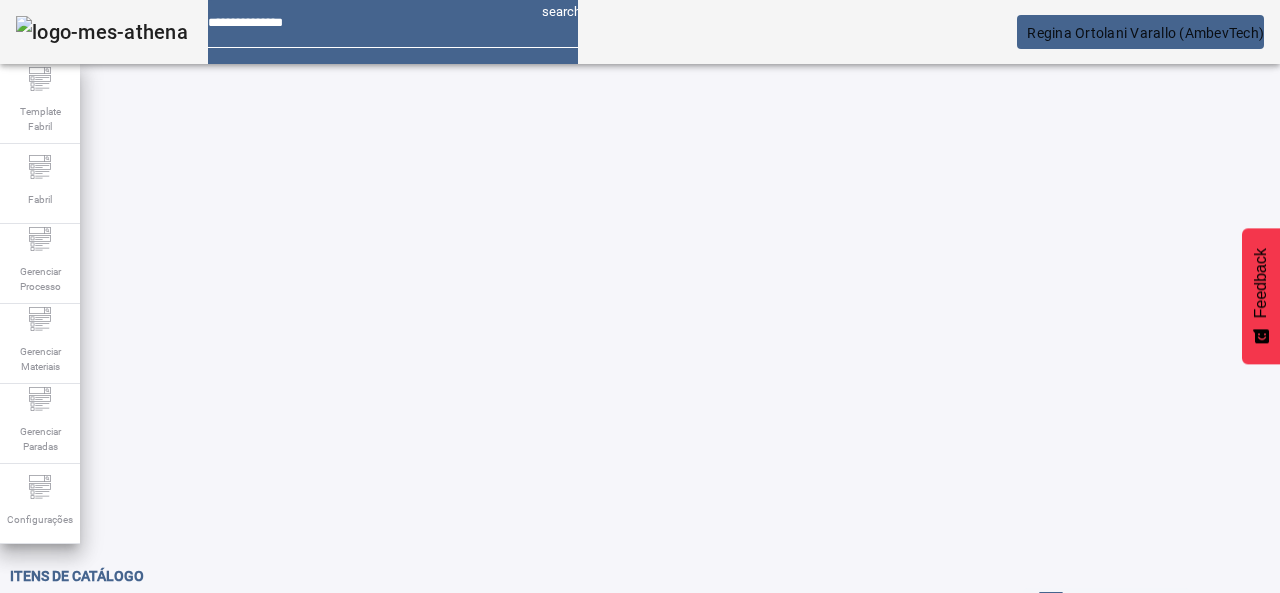 click 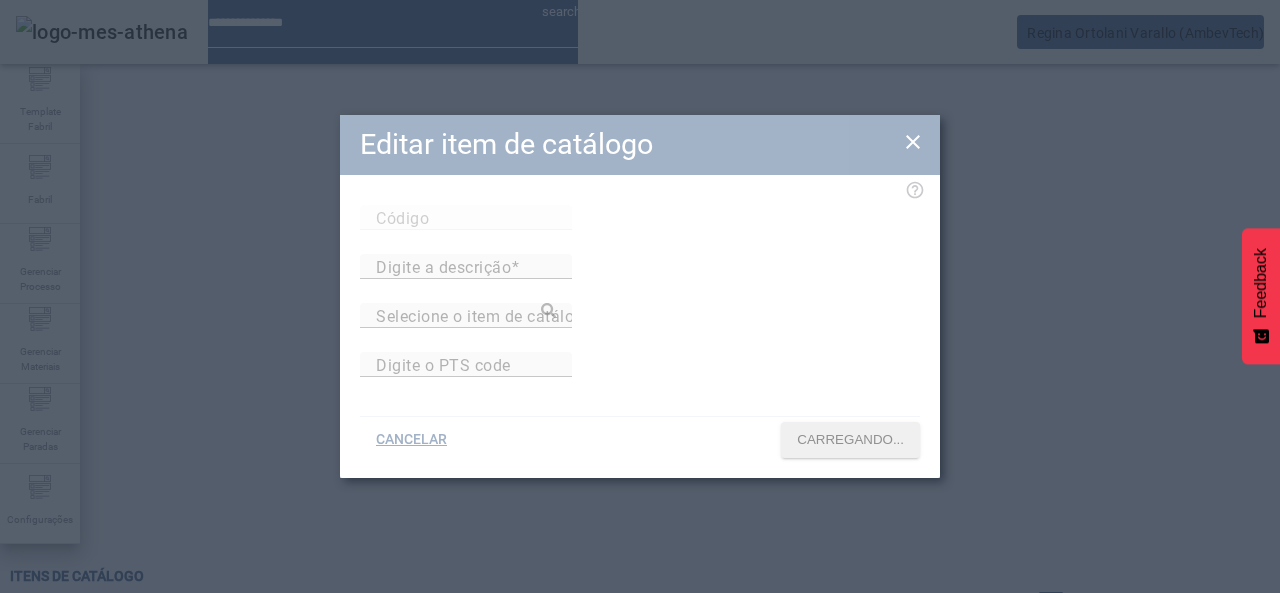 type on "*****" 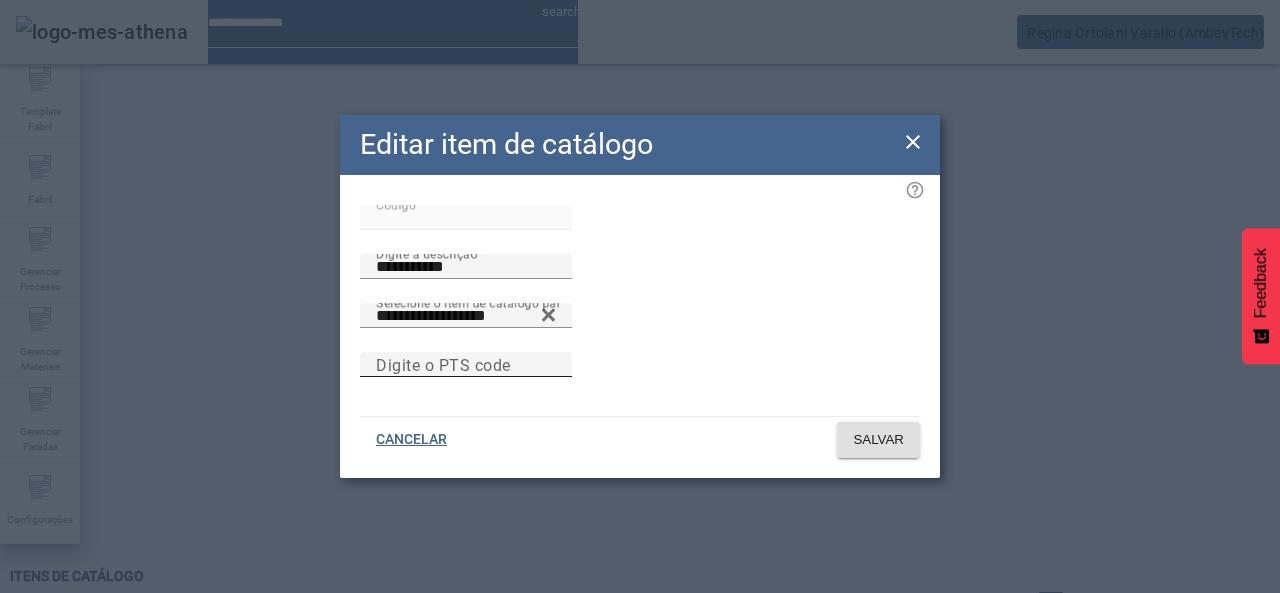 click on "Digite o PTS code" at bounding box center (443, 364) 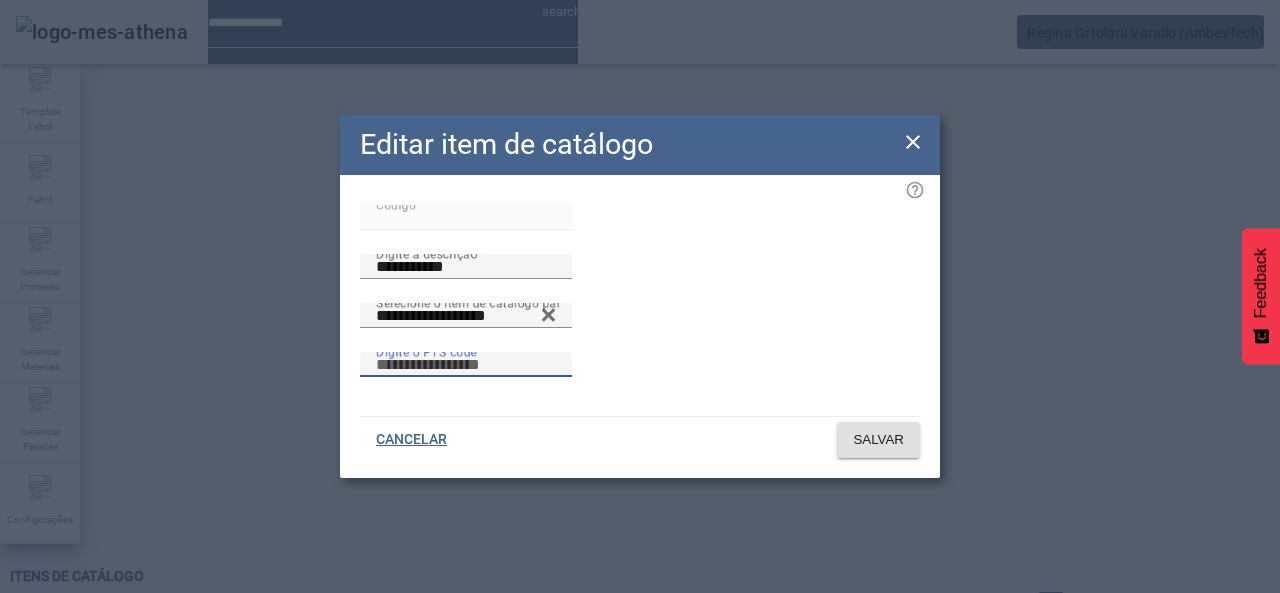 paste on "**********" 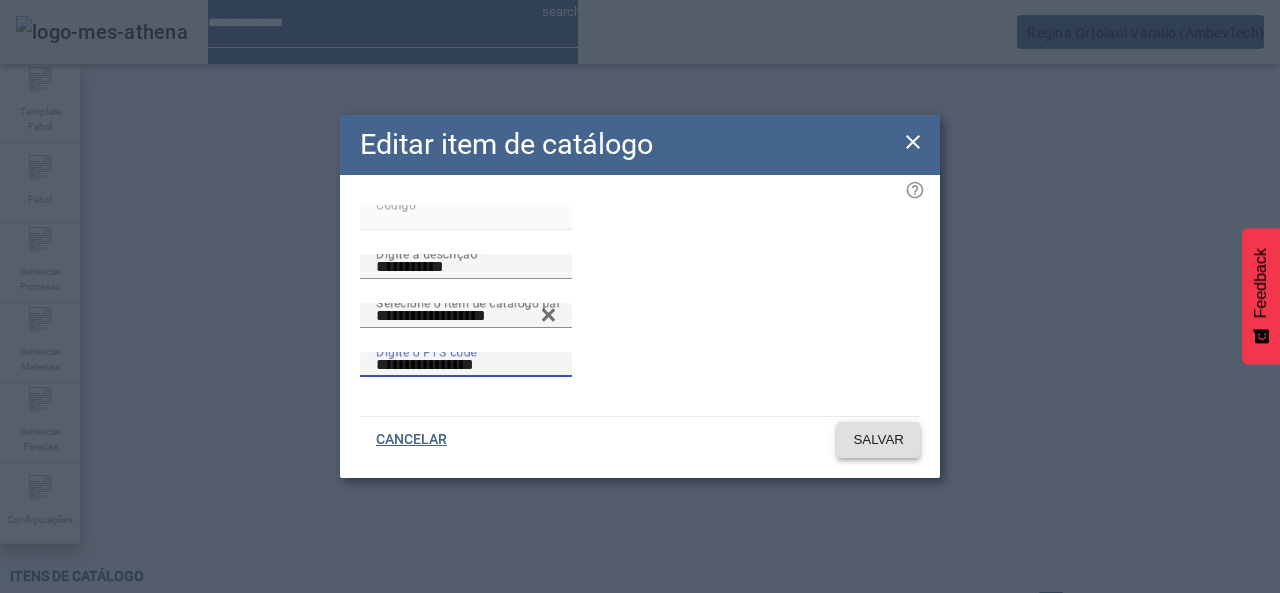 type on "**********" 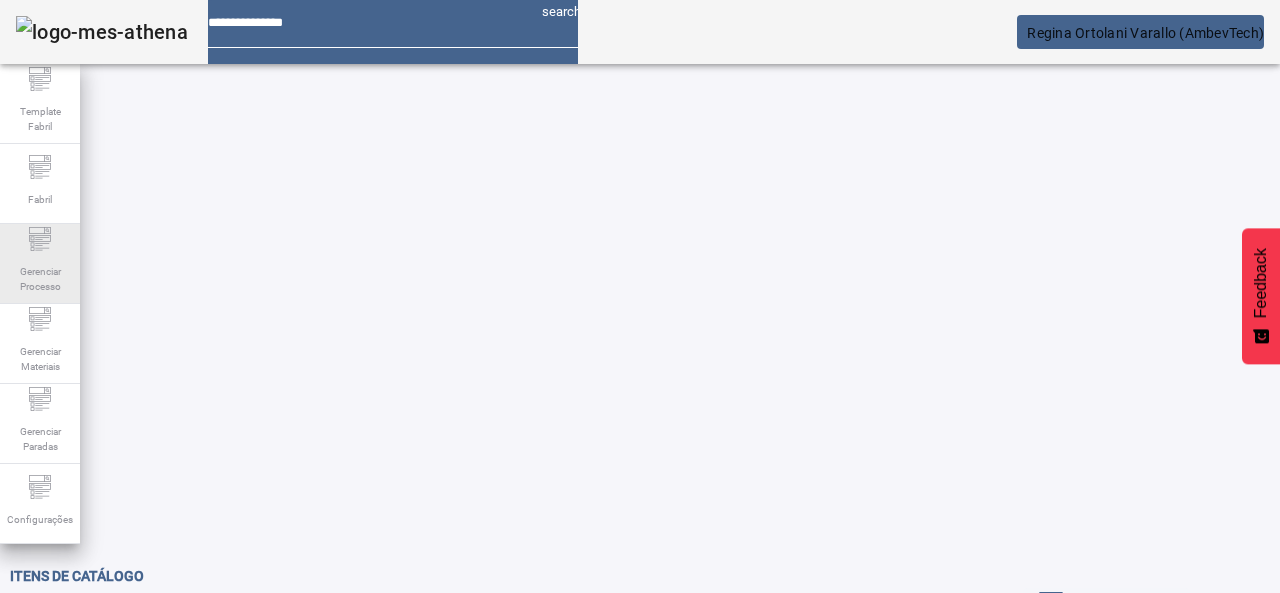 click on "Gerenciar Processo" 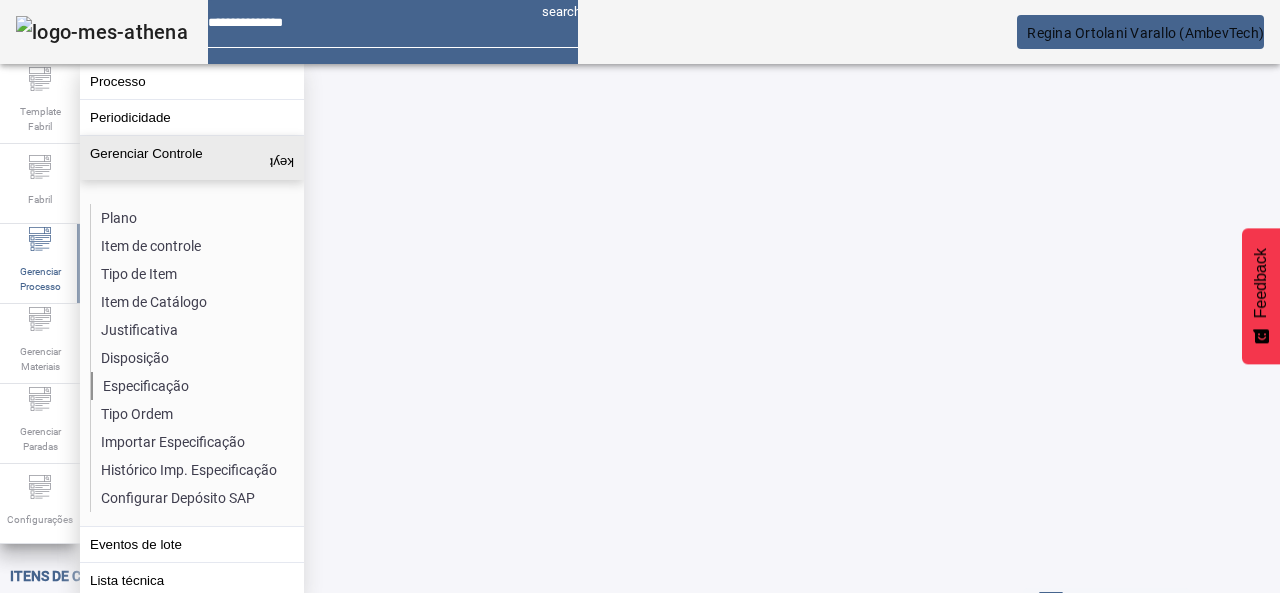 click on "Especificação" 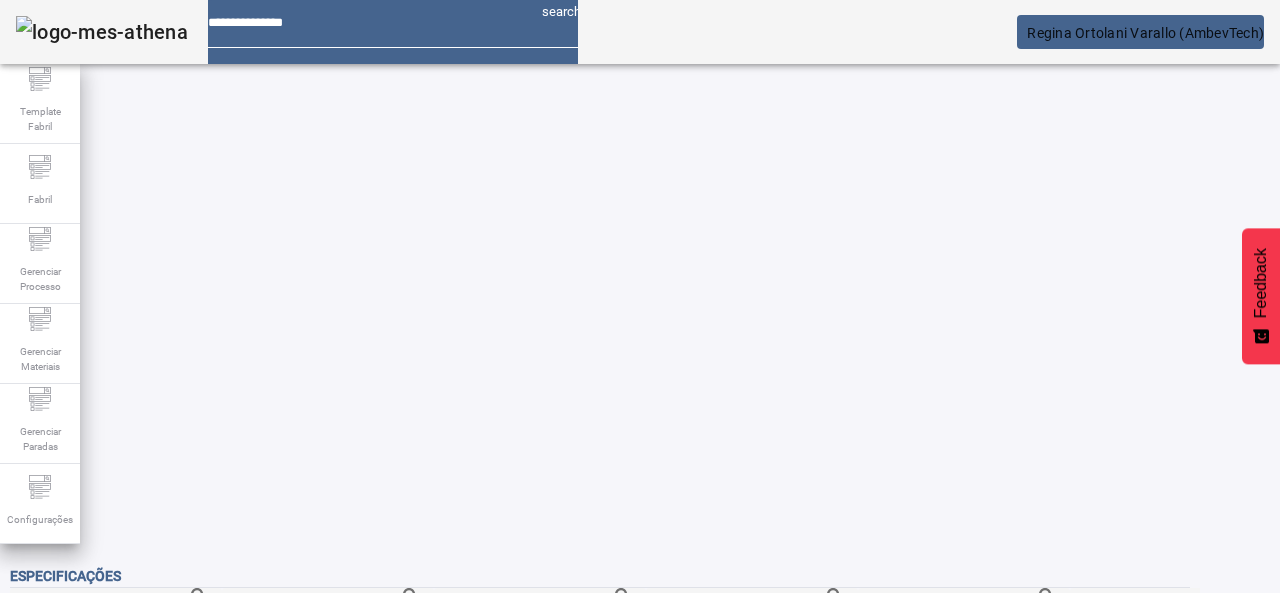 click on "Pesquise por item de catálogo" 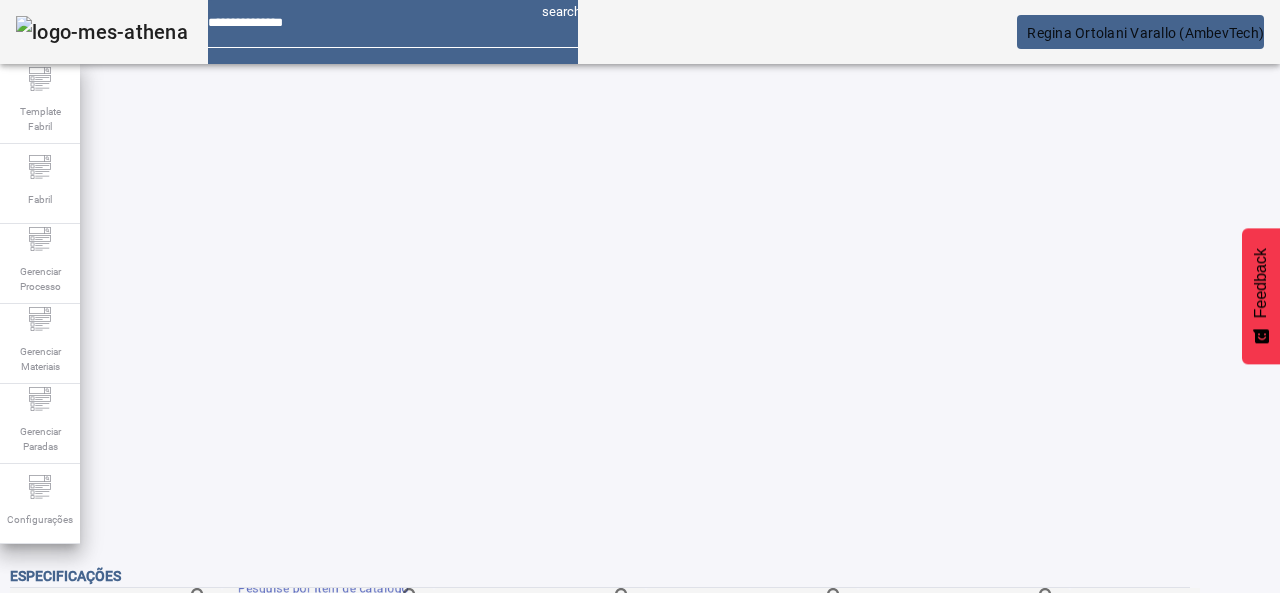 paste on "**********" 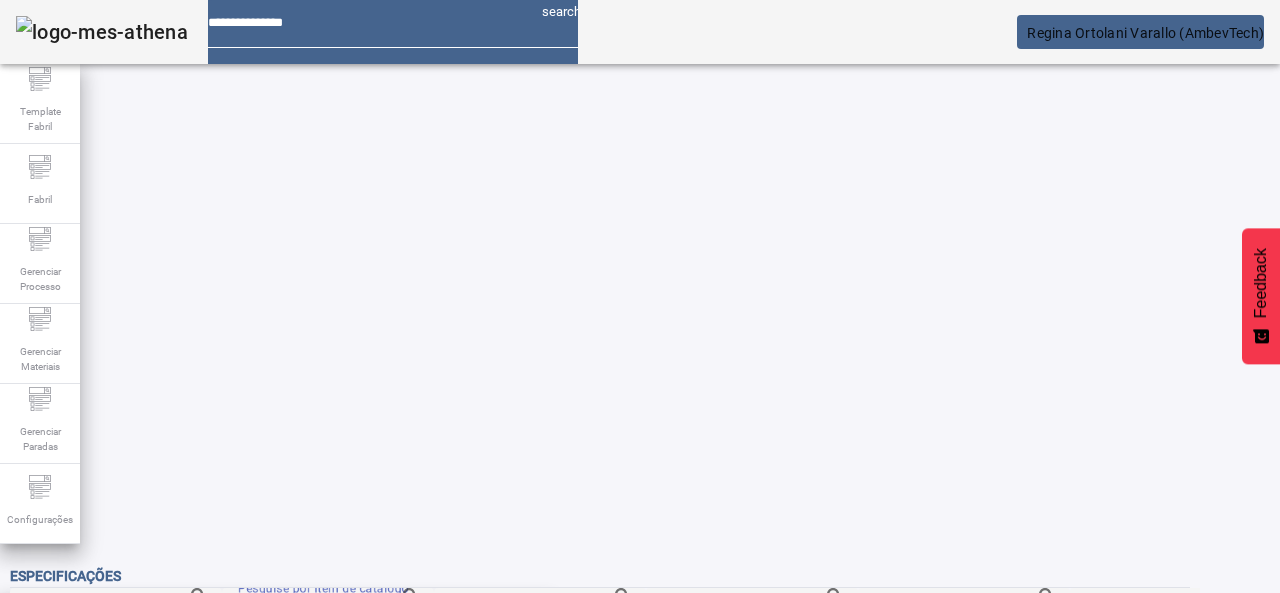 type on "**********" 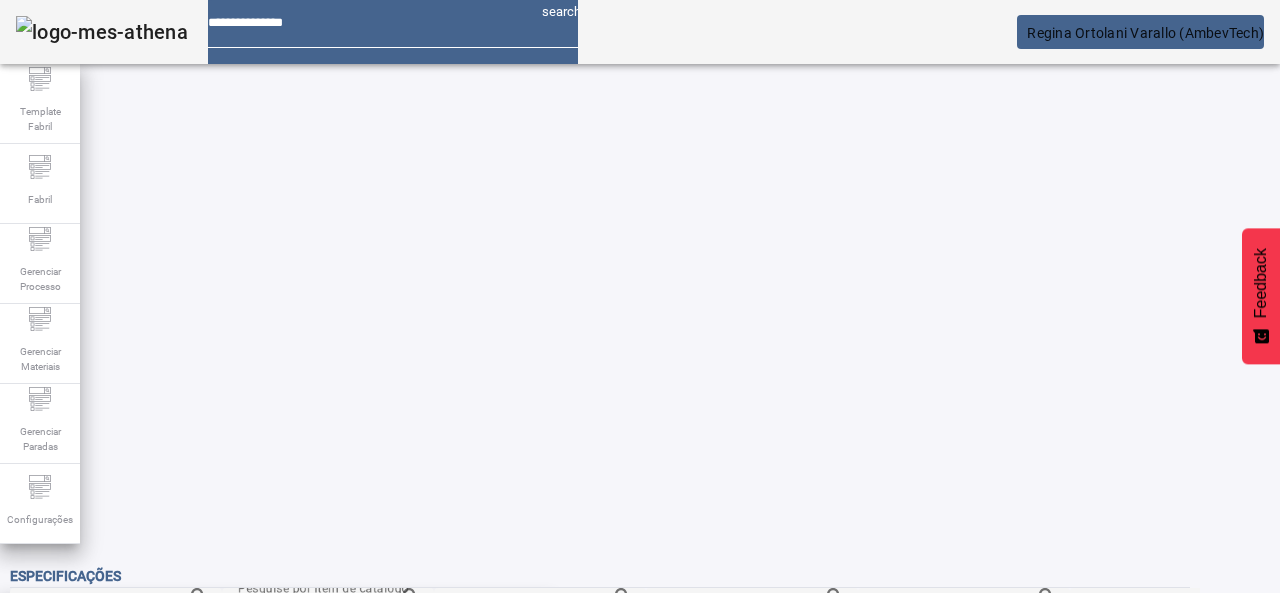 click on "PTP I-IC 36." at bounding box center [276, 625] 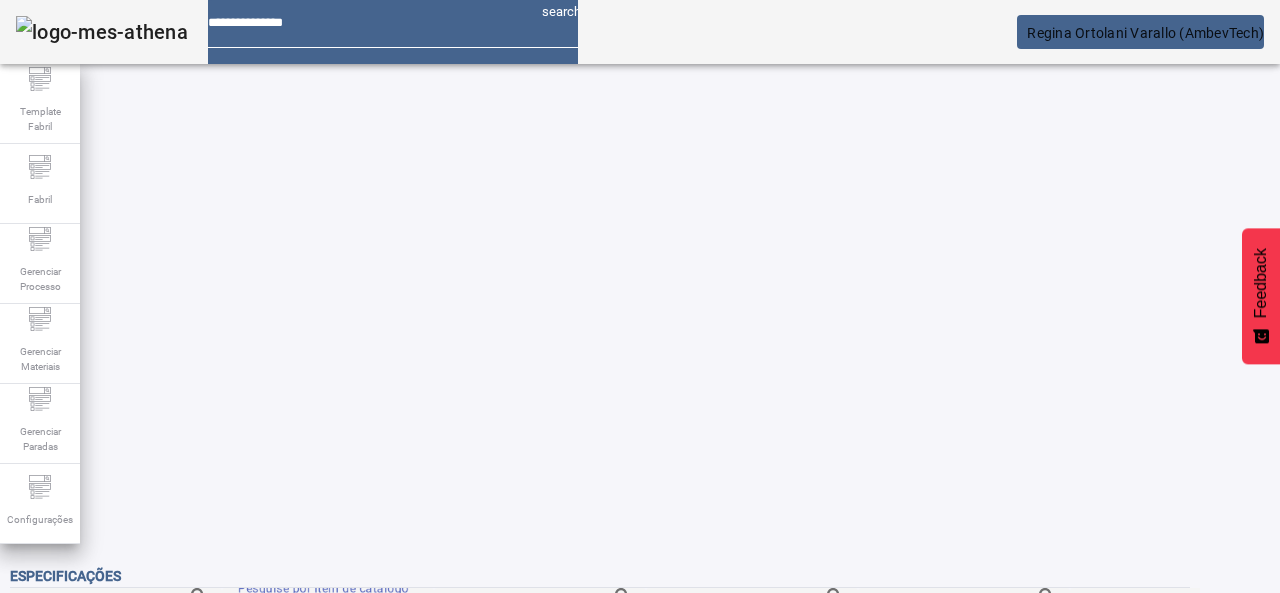 click on "FILTRAR" 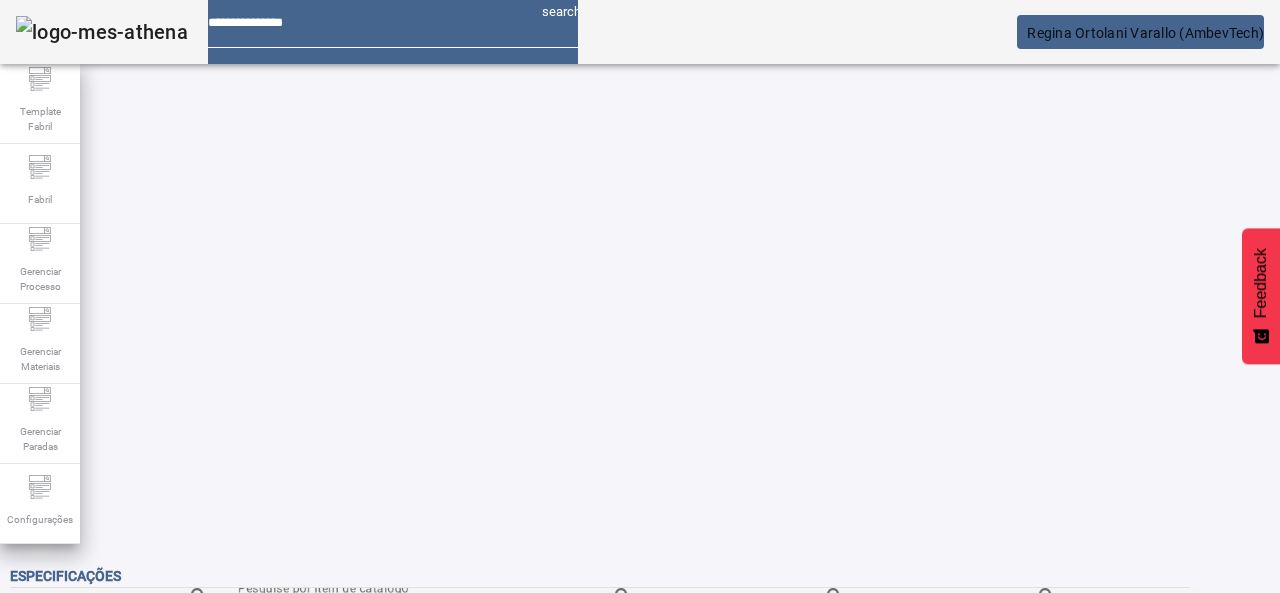 scroll, scrollTop: 124, scrollLeft: 0, axis: vertical 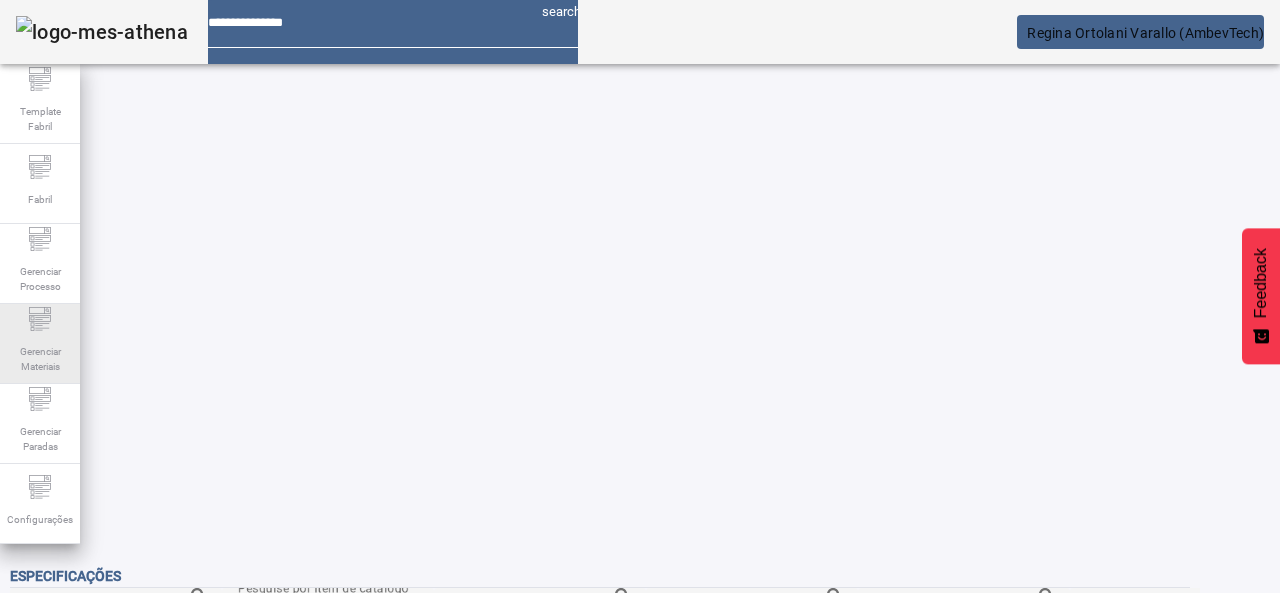 click on "Gerenciar Materiais" 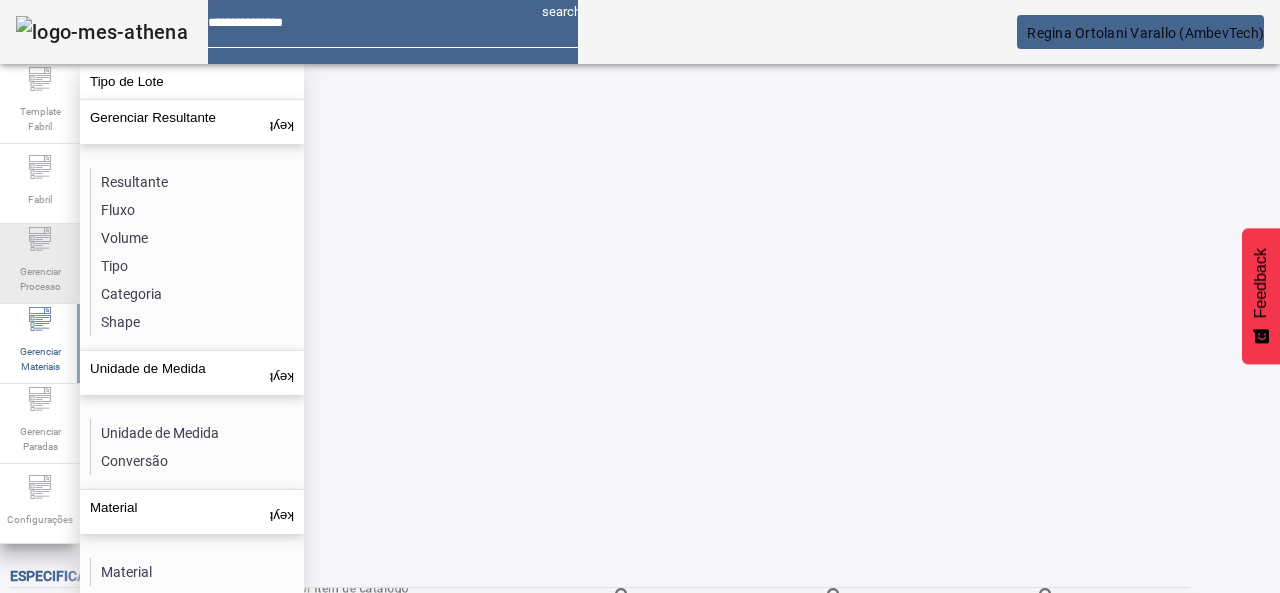 click on "Gerenciar Processo" 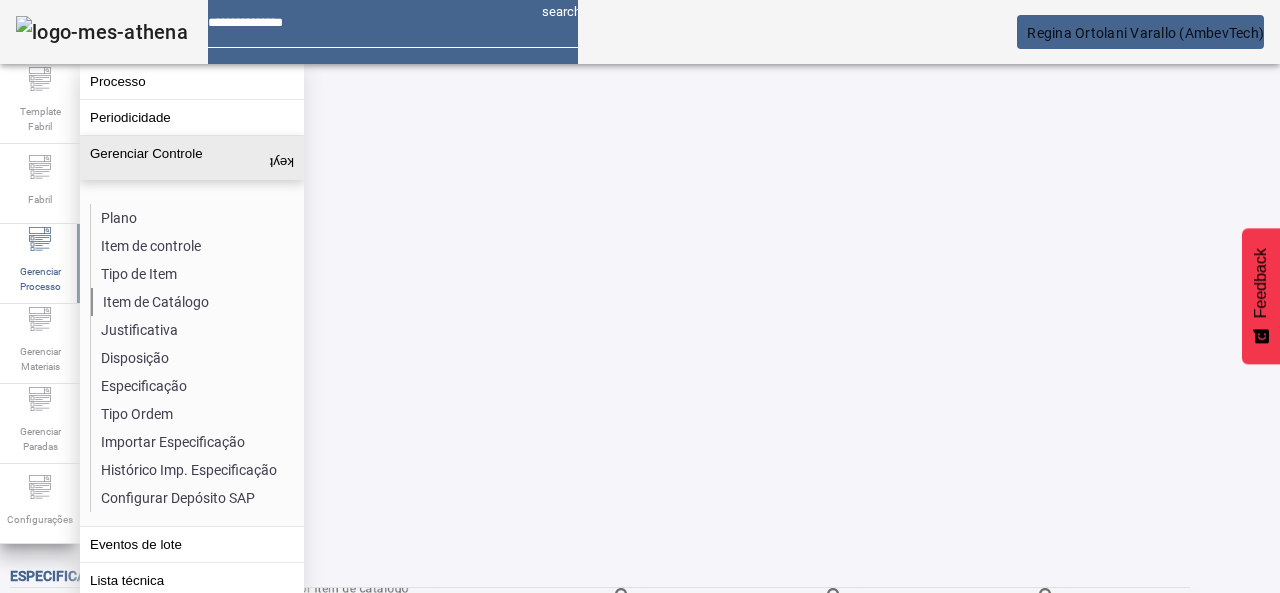 click on "Item de Catálogo" 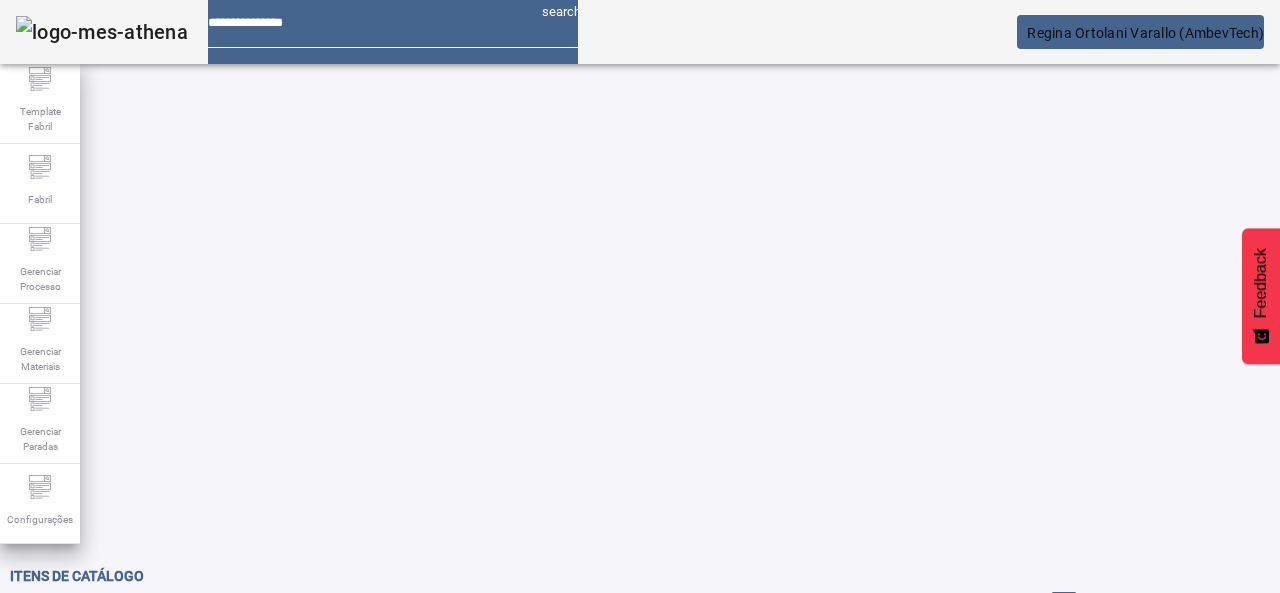 drag, startPoint x: 1182, startPoint y: 135, endPoint x: 1130, endPoint y: 139, distance: 52.153618 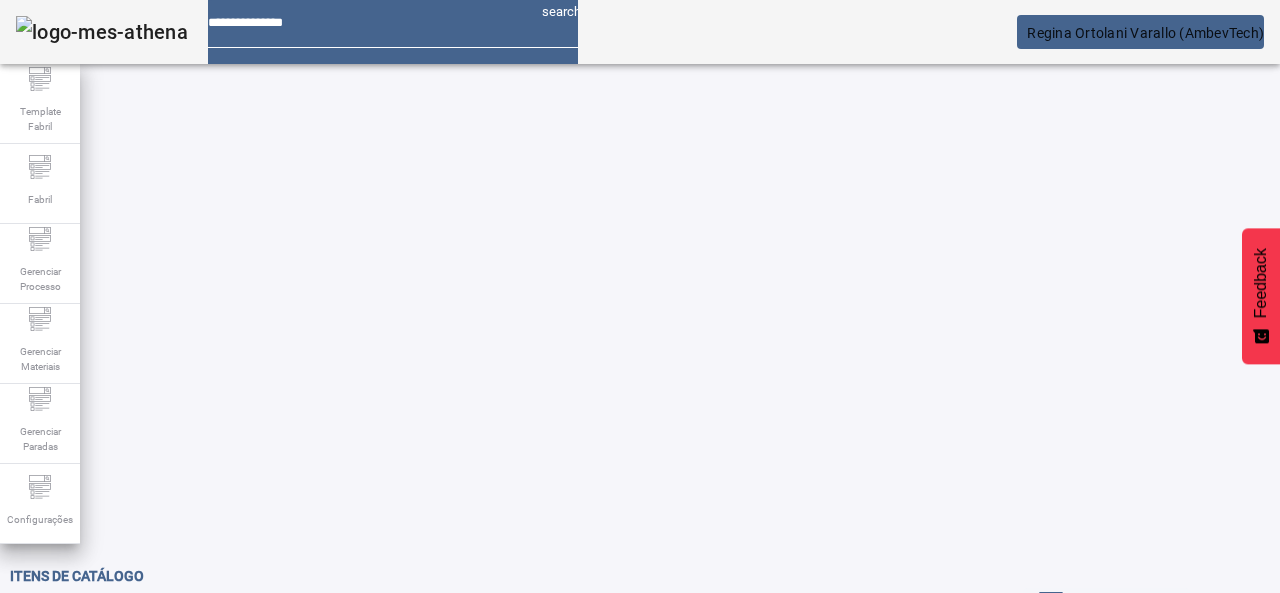 click on "Pesquise por
Código
ou
descrição" 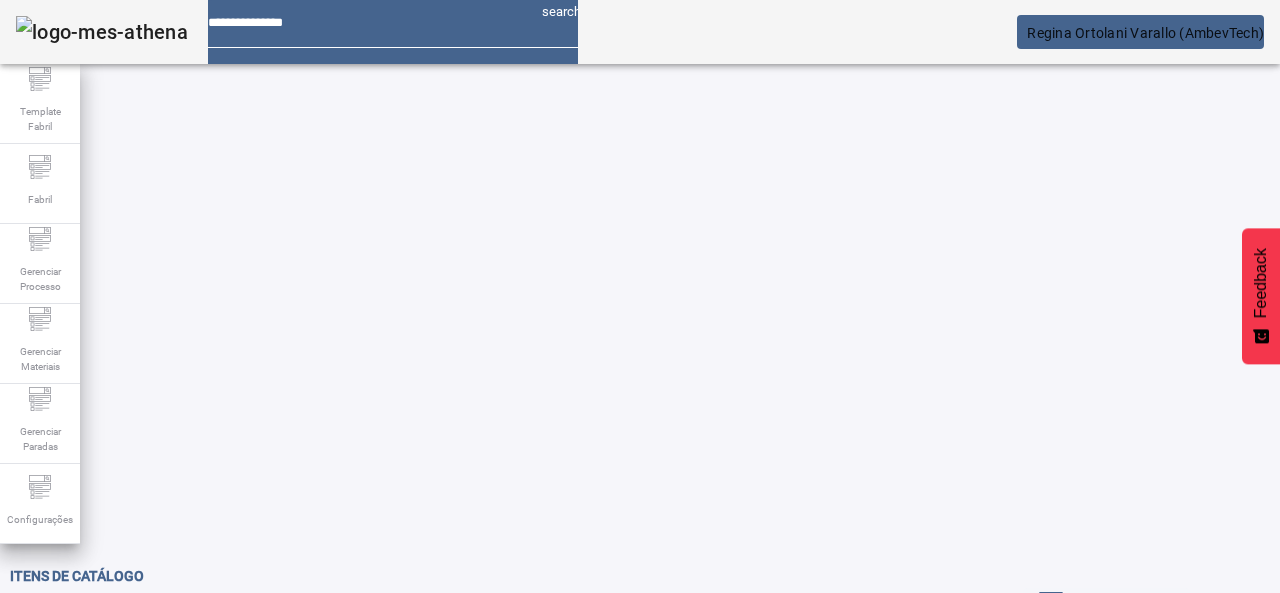 click at bounding box center (34, 1043) 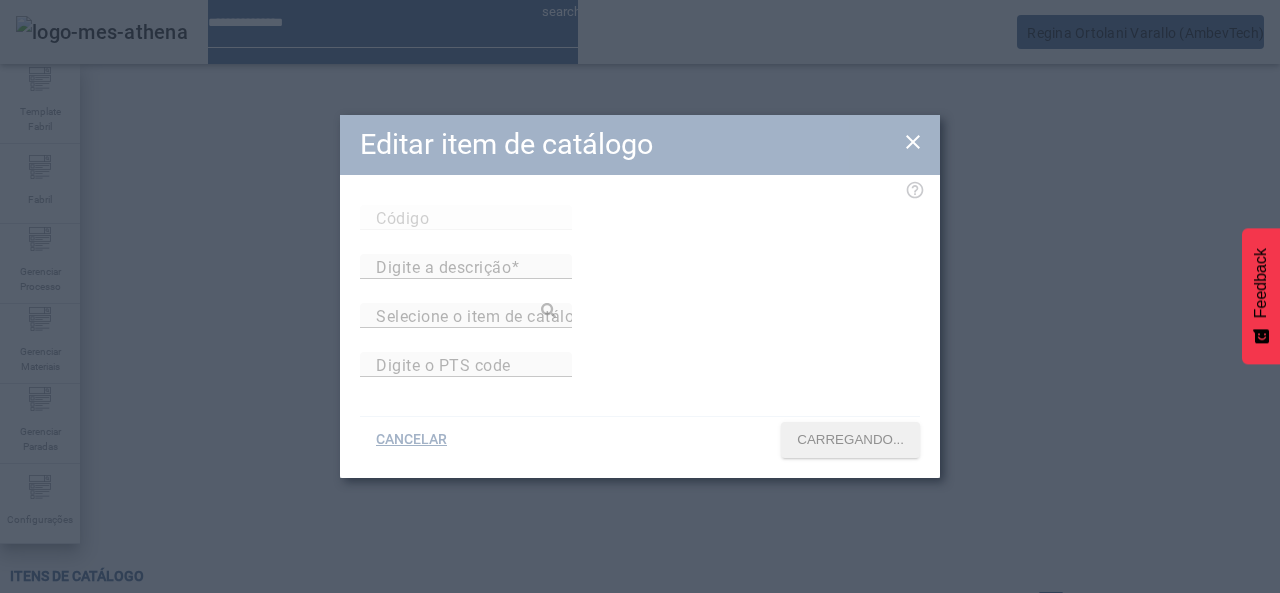 type on "*****" 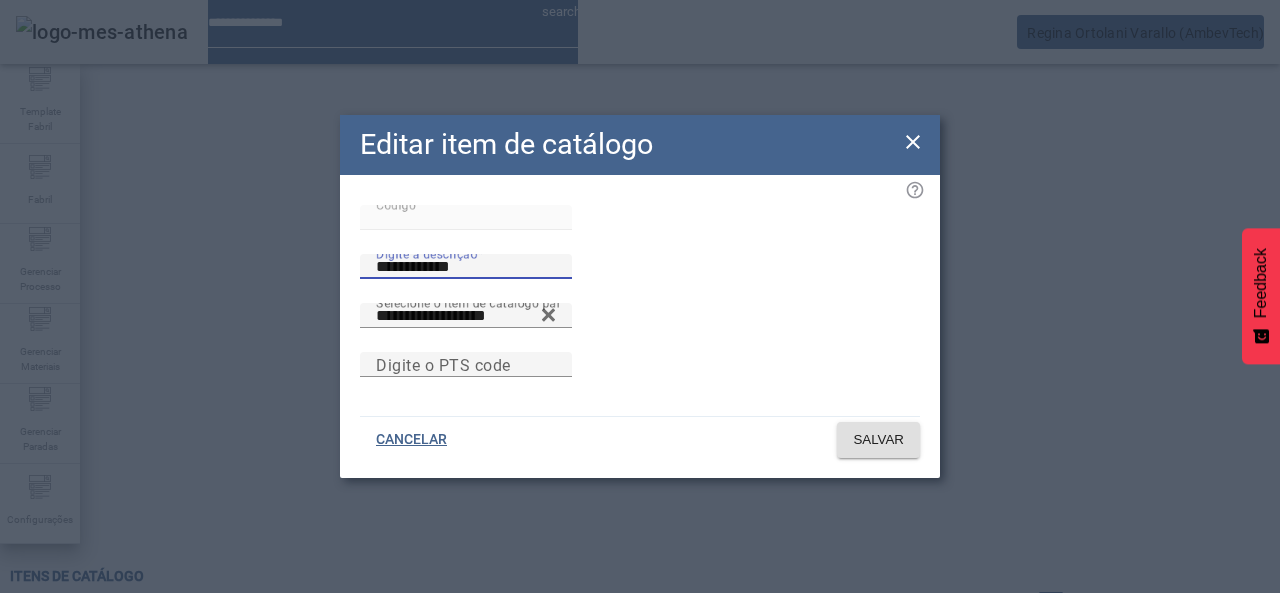 click on "**********" at bounding box center (466, 267) 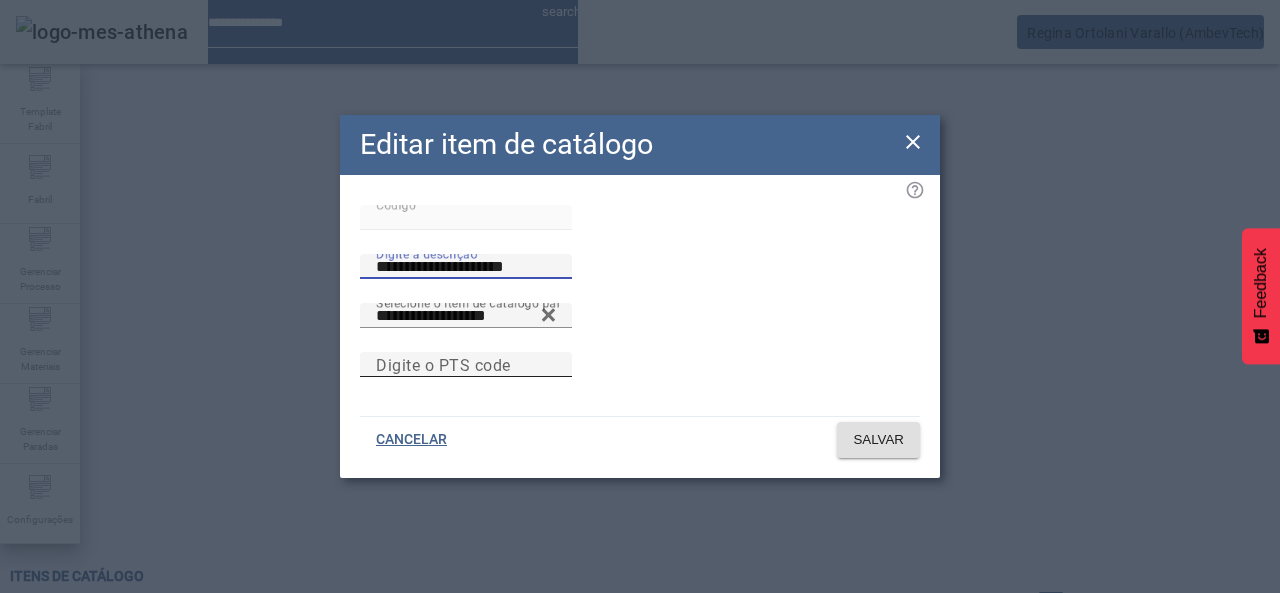 type on "**********" 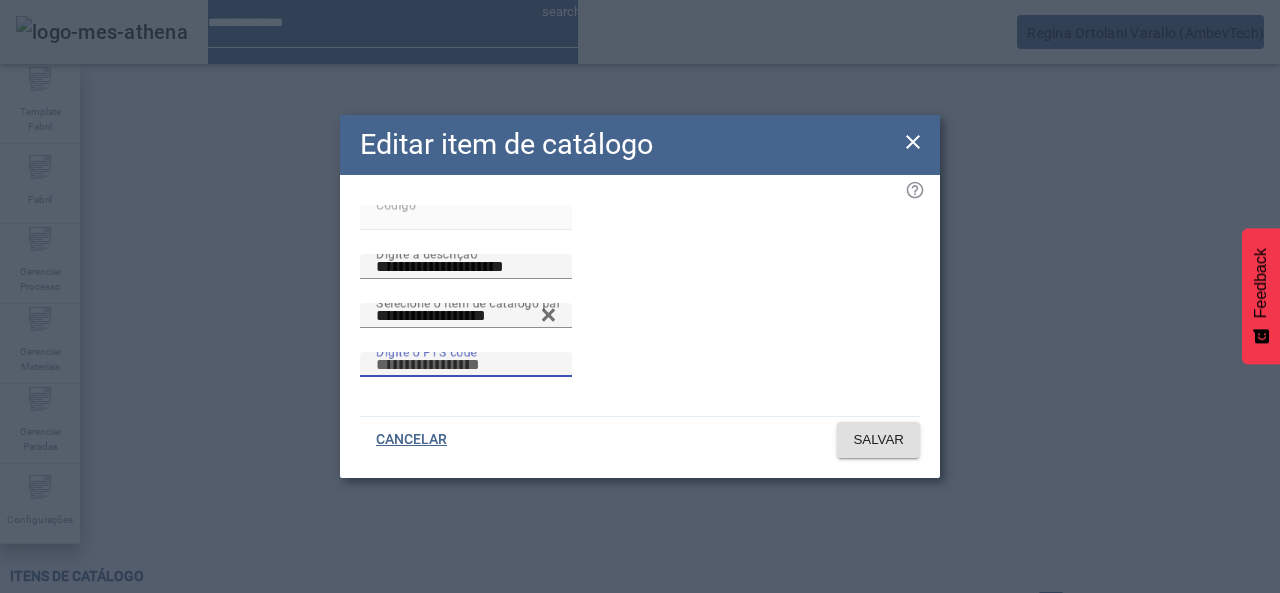 click on "Digite o PTS code" at bounding box center [466, 365] 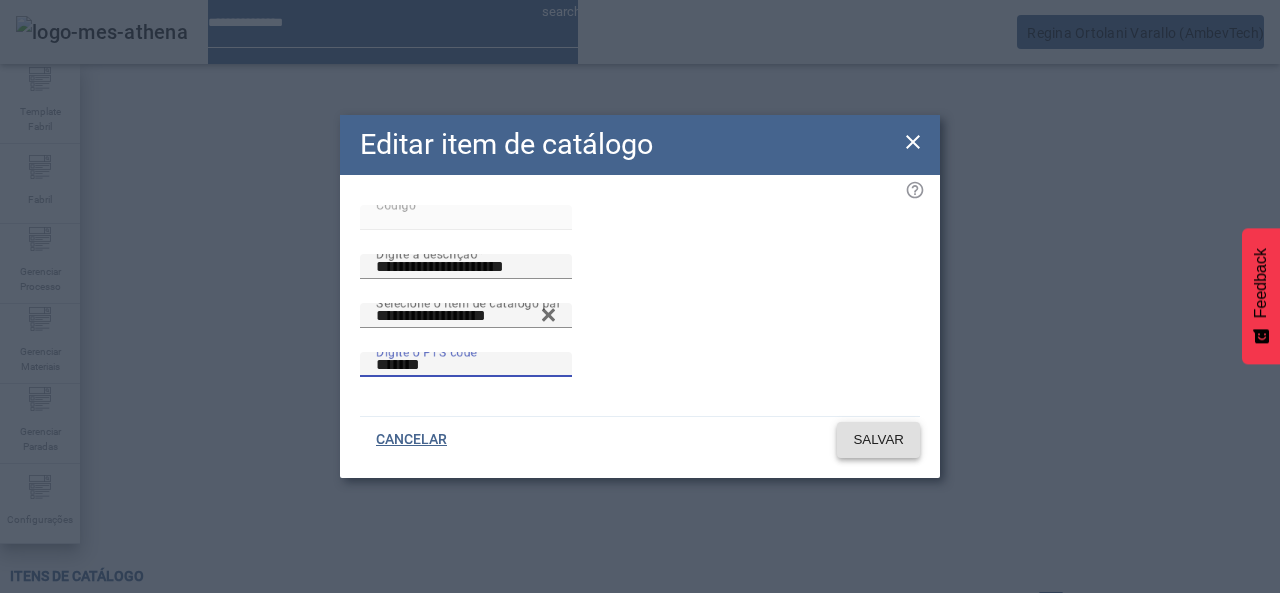 type on "*******" 